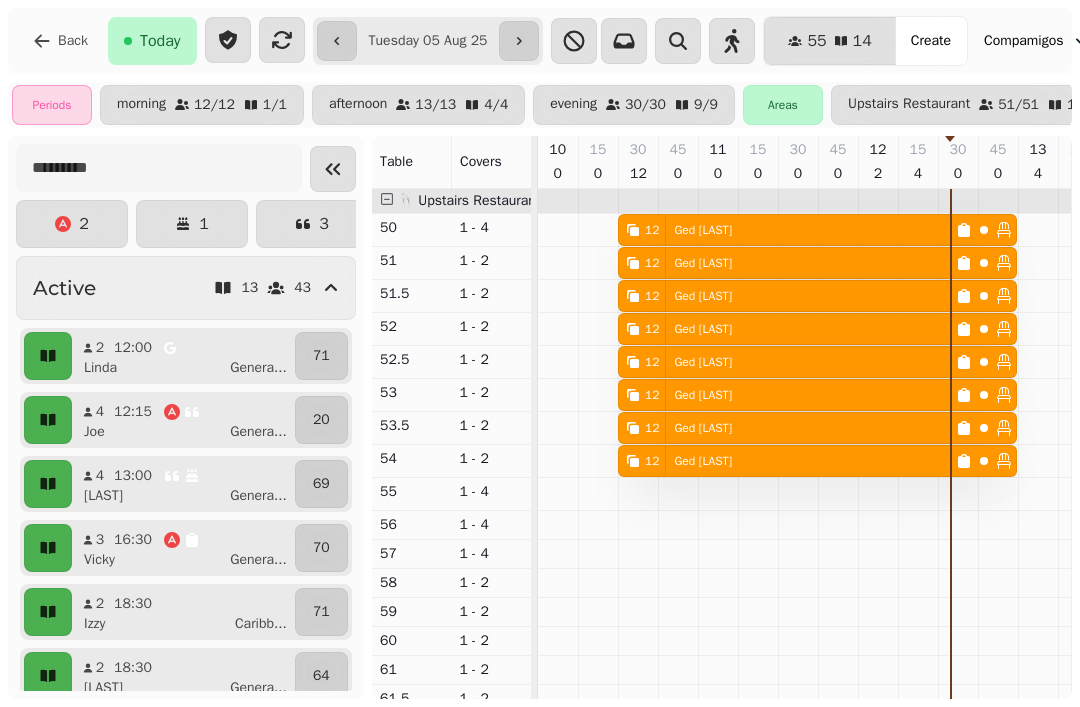 scroll, scrollTop: 0, scrollLeft: 0, axis: both 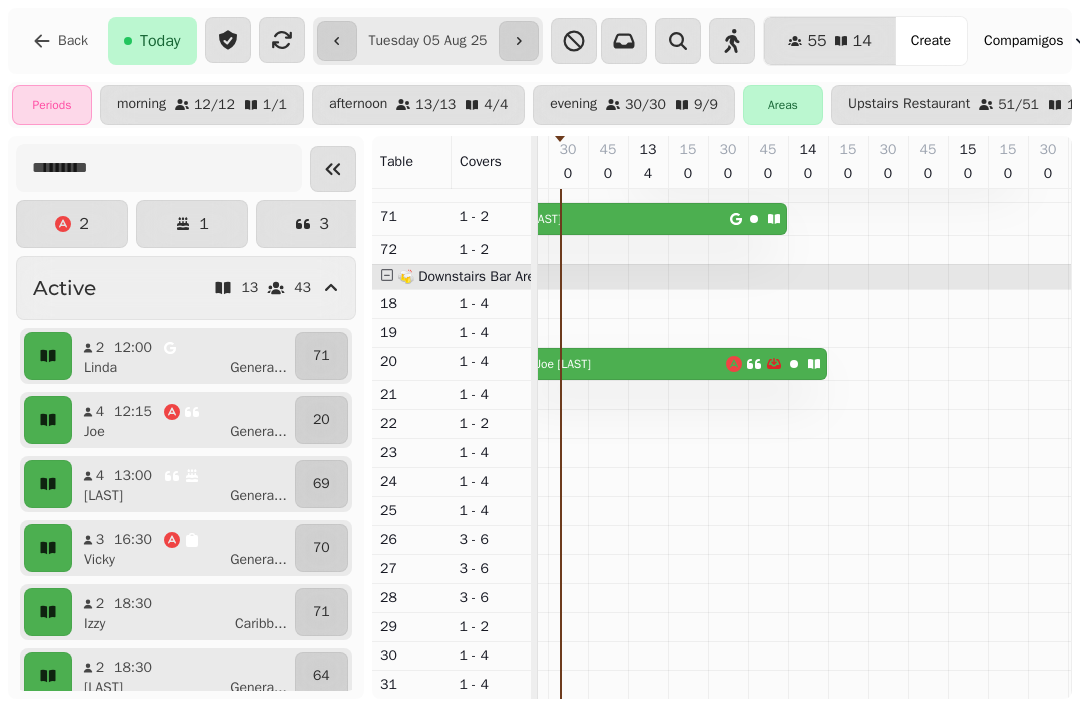 click on "Create" at bounding box center (931, 41) 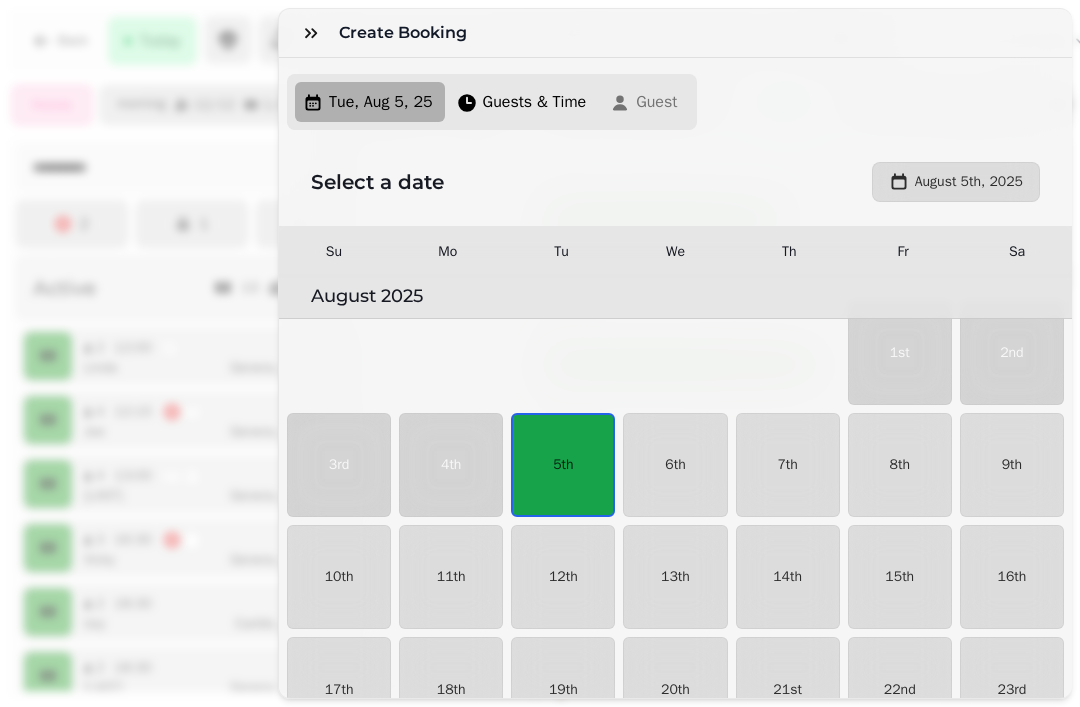 scroll, scrollTop: 34, scrollLeft: 0, axis: vertical 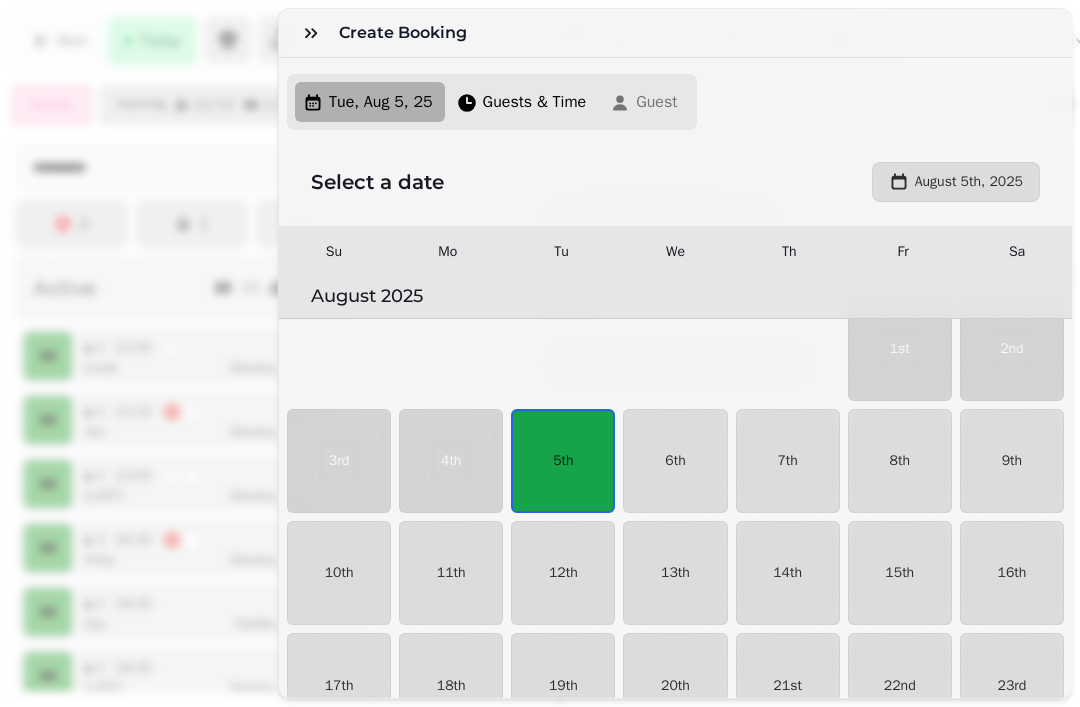 click on "9th" at bounding box center (1012, 461) 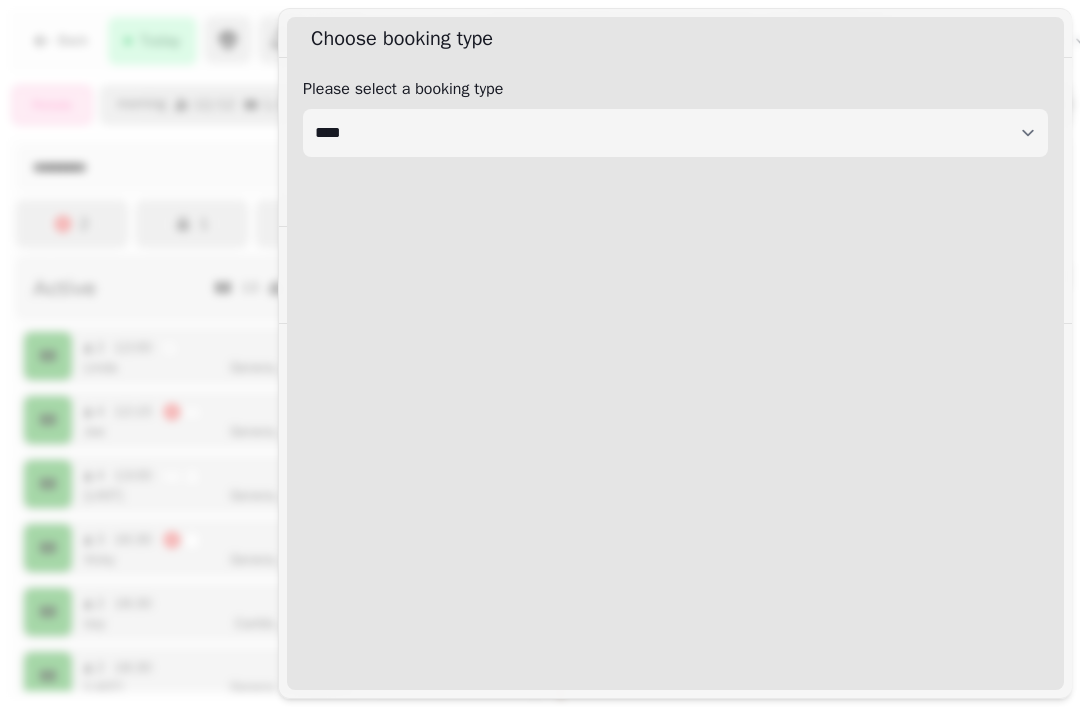 select on "****" 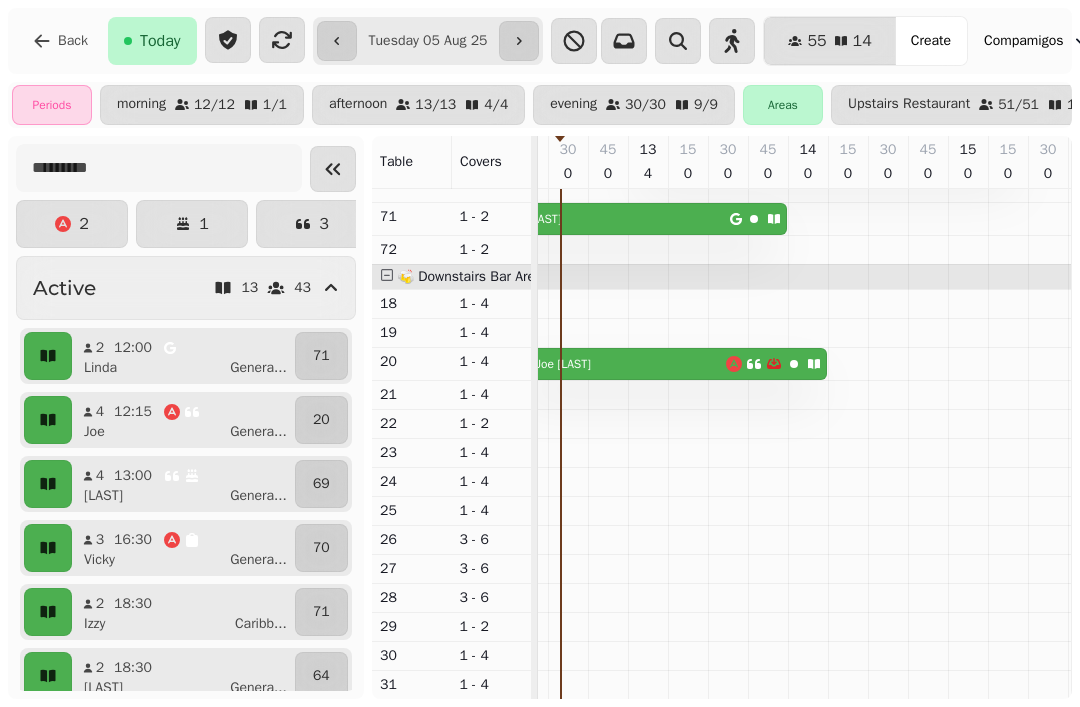 click on "Create" at bounding box center (931, 41) 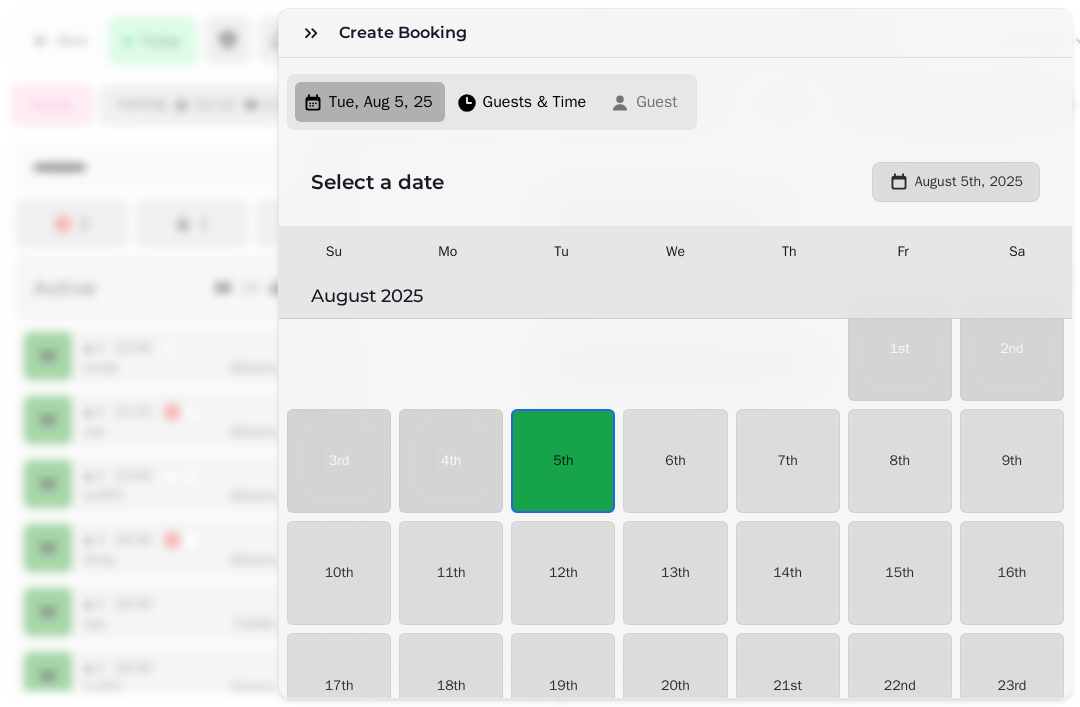 scroll, scrollTop: 34, scrollLeft: 0, axis: vertical 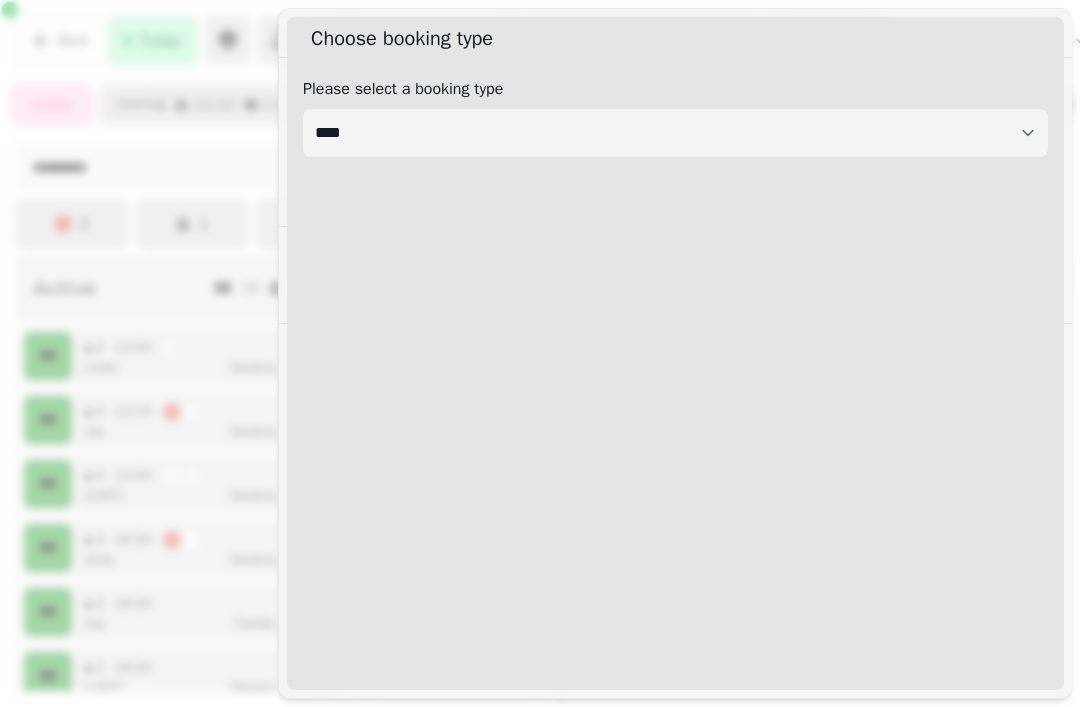 select on "****" 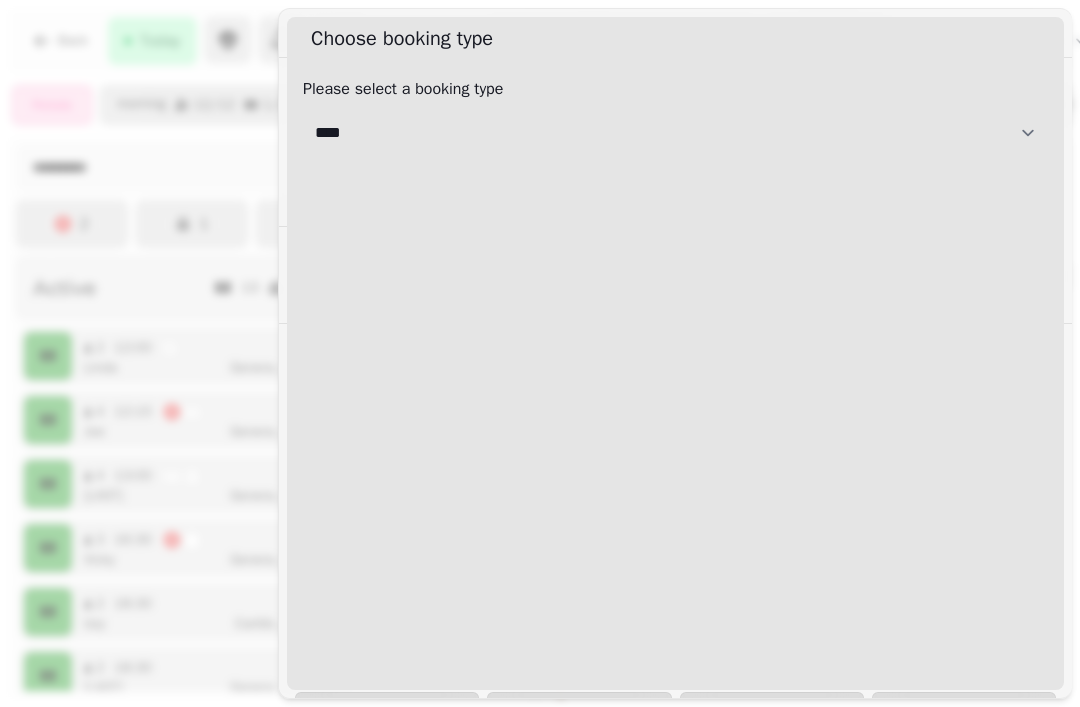 click on "**********" at bounding box center (675, 133) 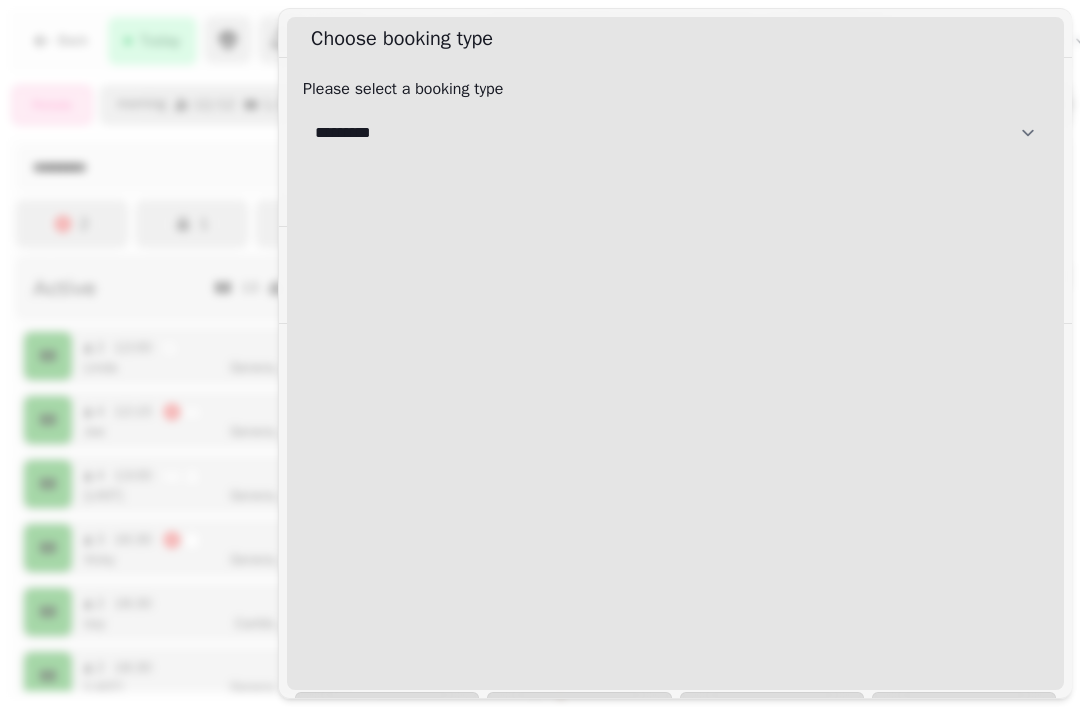select on "**********" 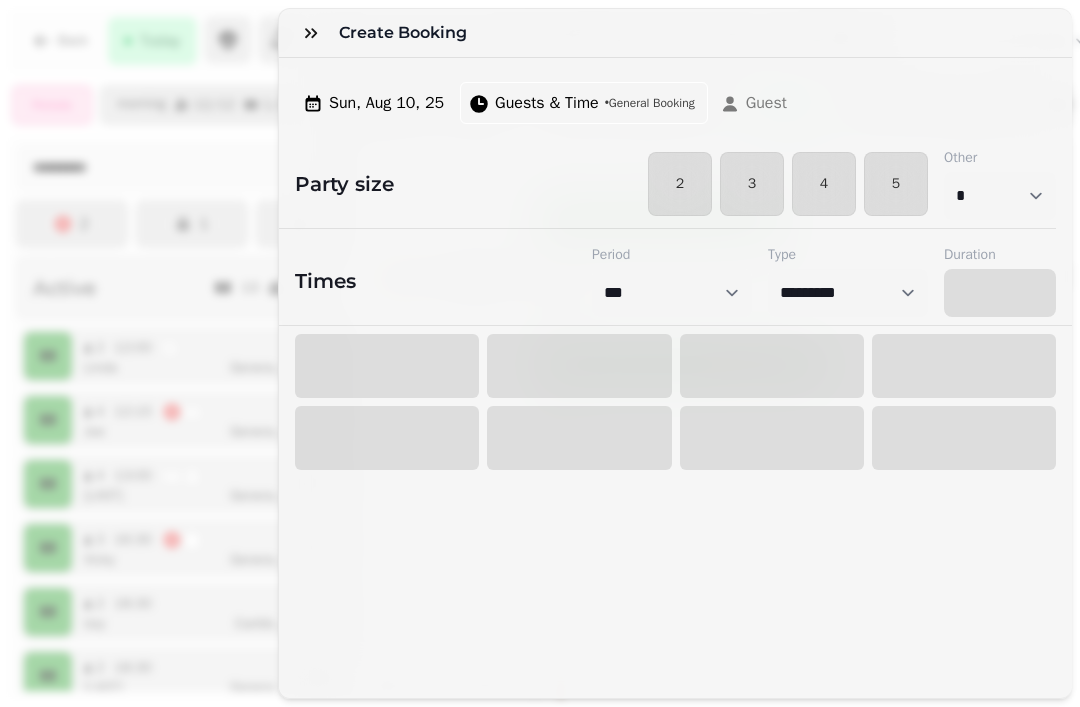 select on "****" 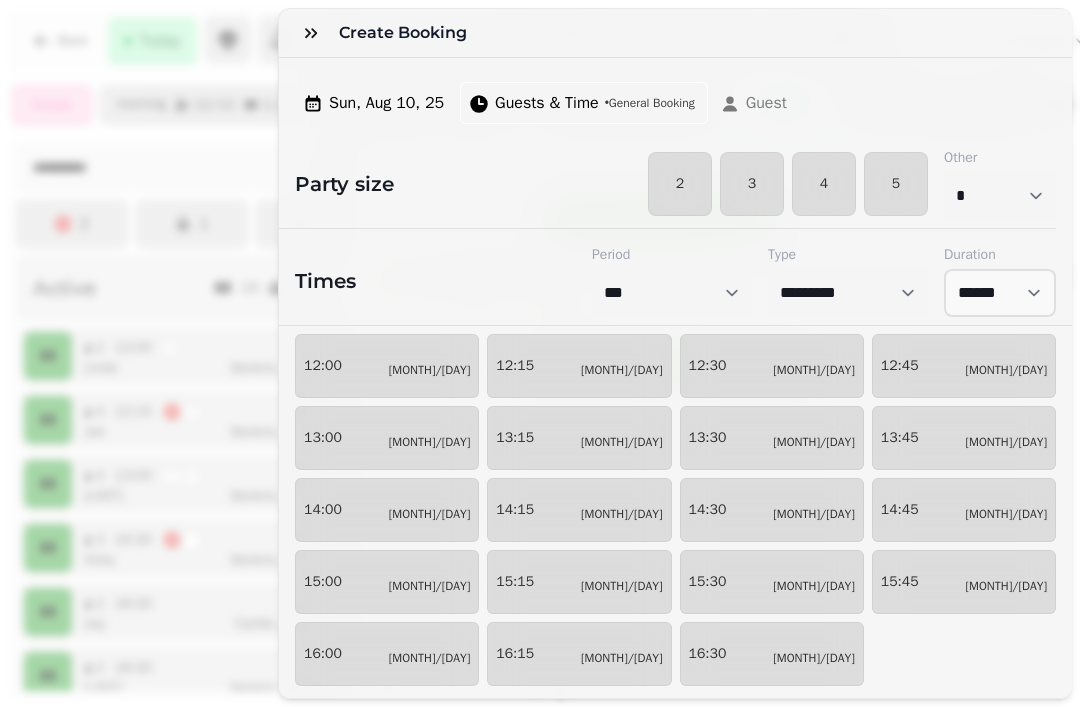 click on "13:15 0/12" at bounding box center (579, 438) 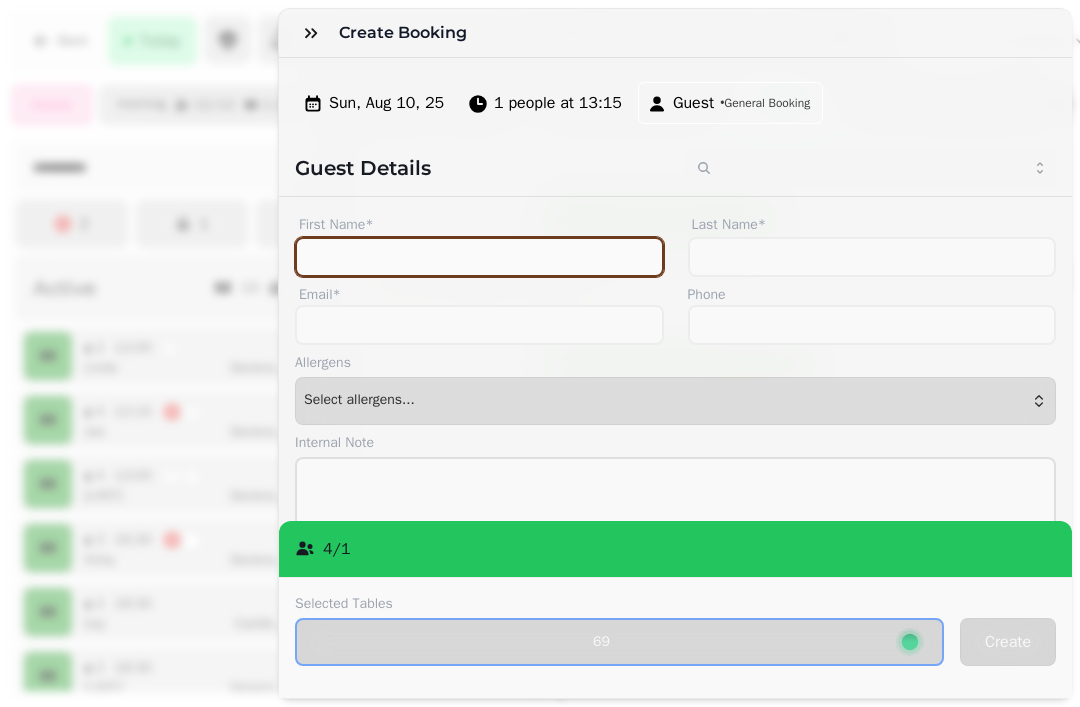 click on "First Name*" at bounding box center (479, 257) 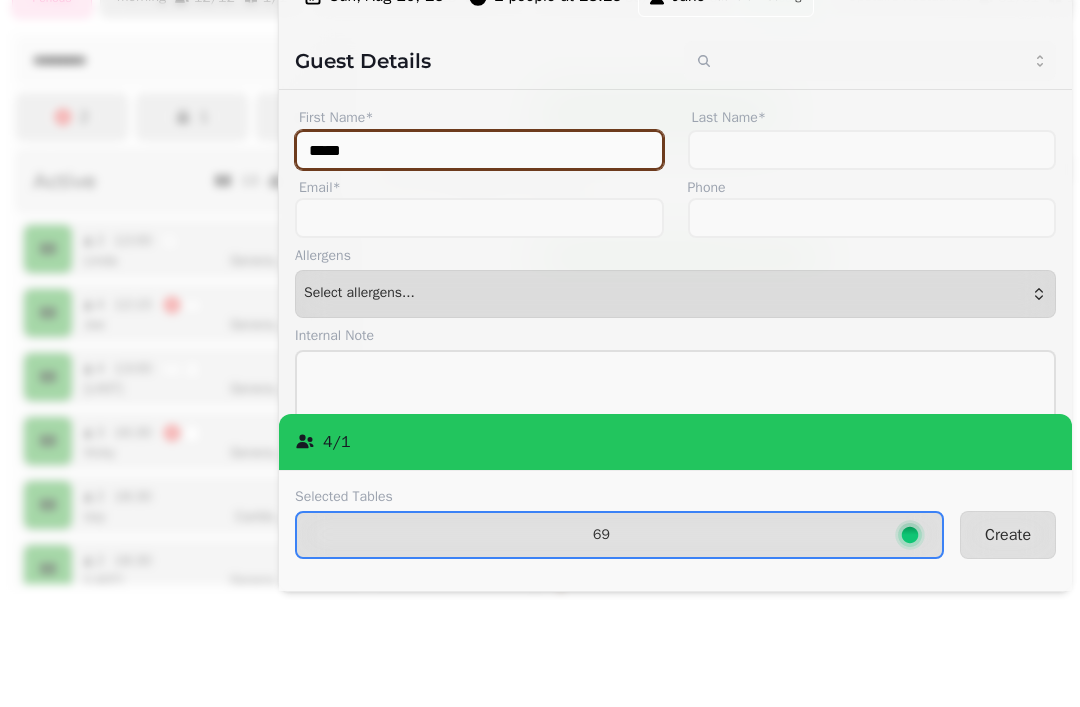 type on "****" 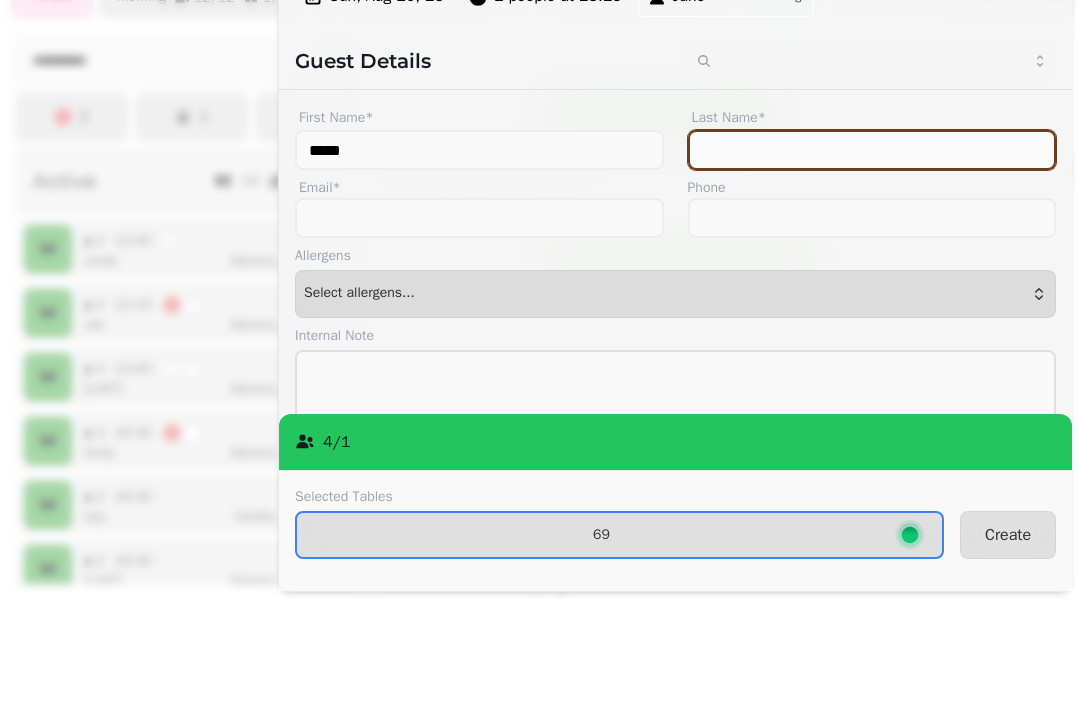 click on "Last Name*" at bounding box center [872, 257] 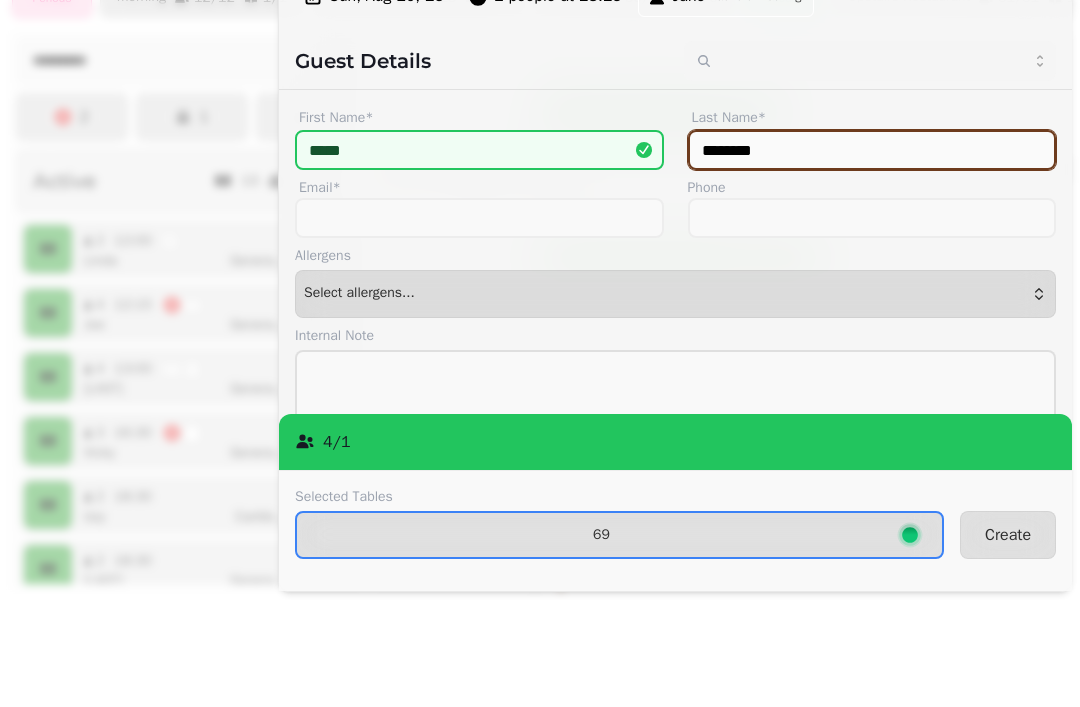 type on "********" 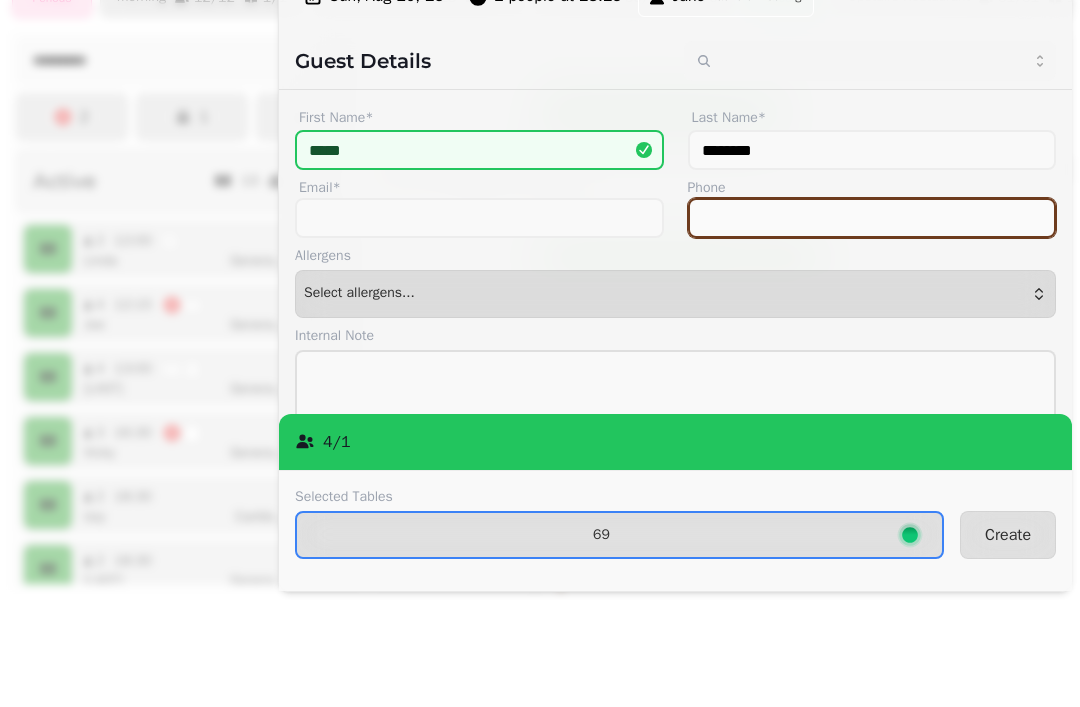 click on "Phone" at bounding box center [872, 325] 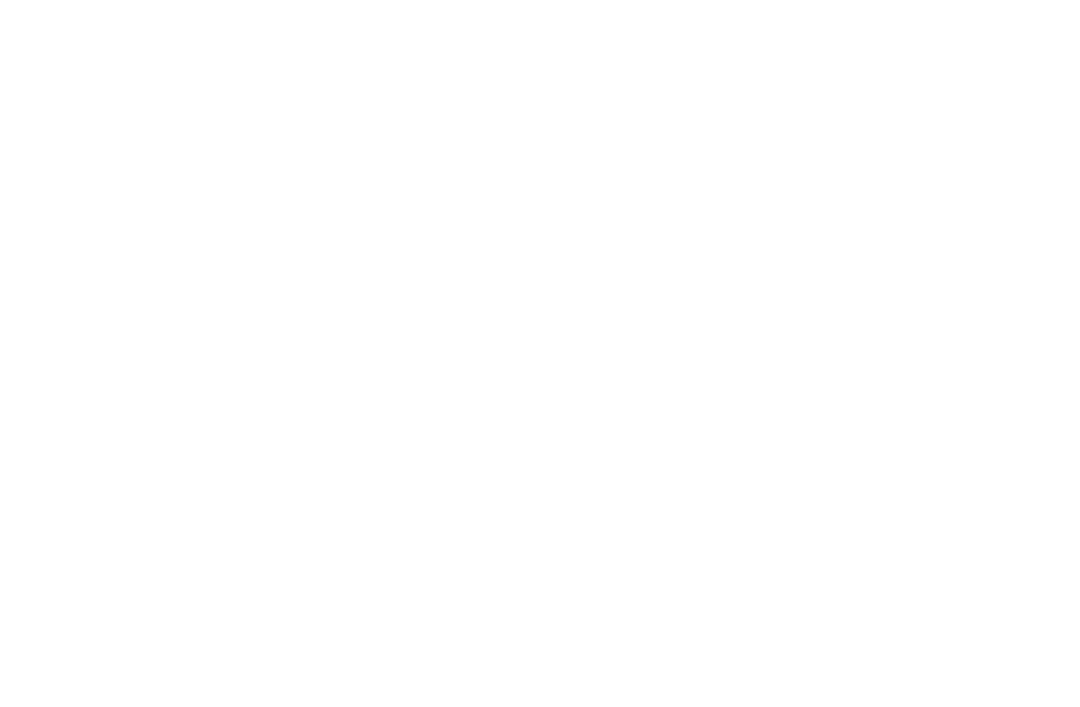 scroll, scrollTop: 0, scrollLeft: 0, axis: both 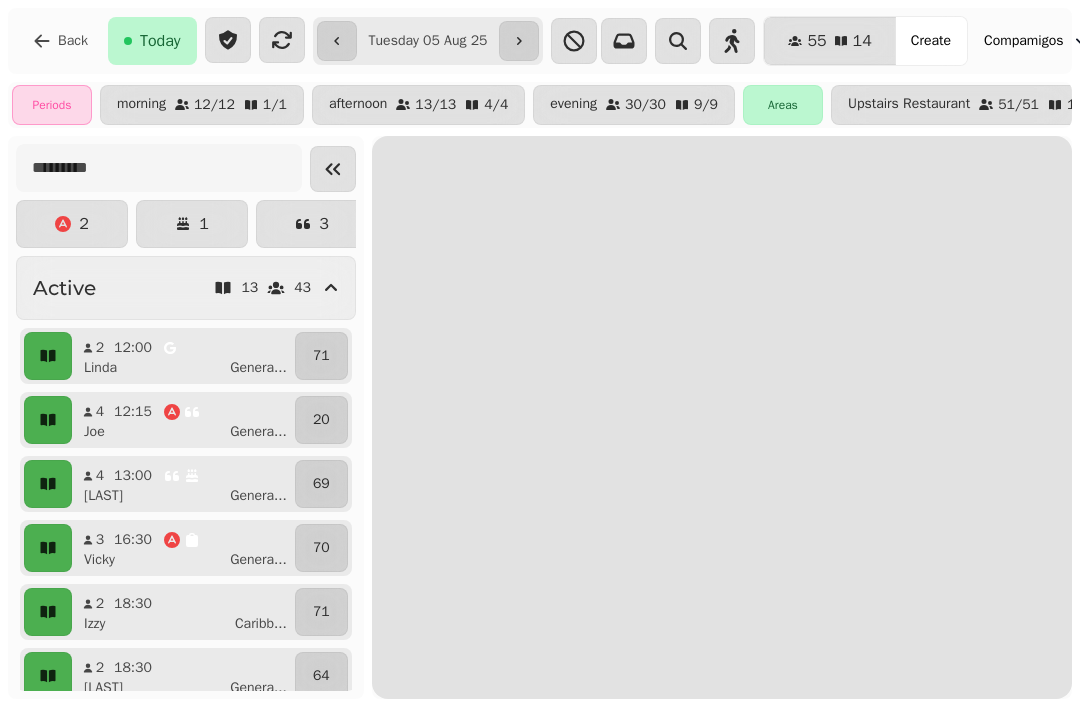 click on "Create" at bounding box center (931, 41) 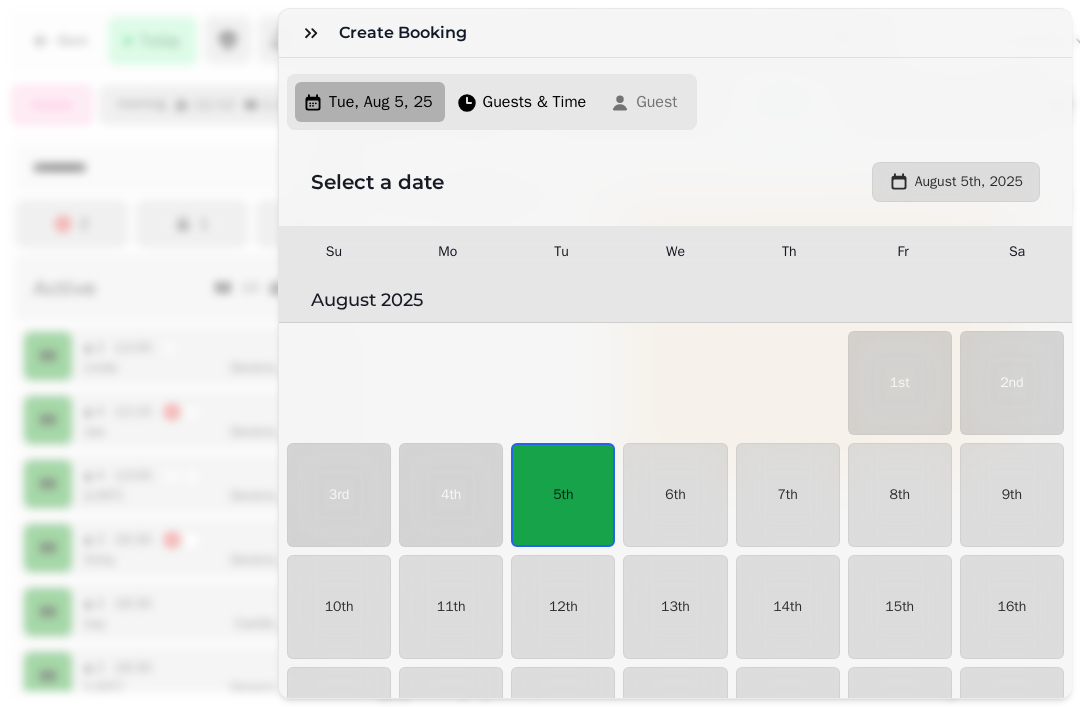 scroll, scrollTop: 0, scrollLeft: 415, axis: horizontal 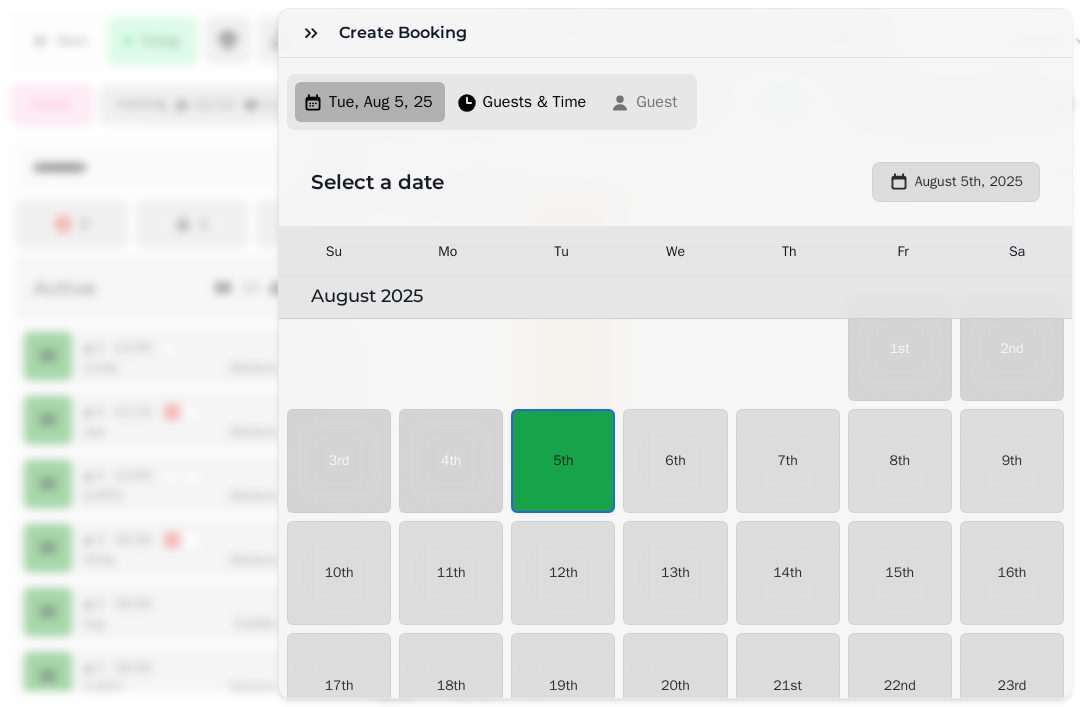 click on "10th" at bounding box center (339, 573) 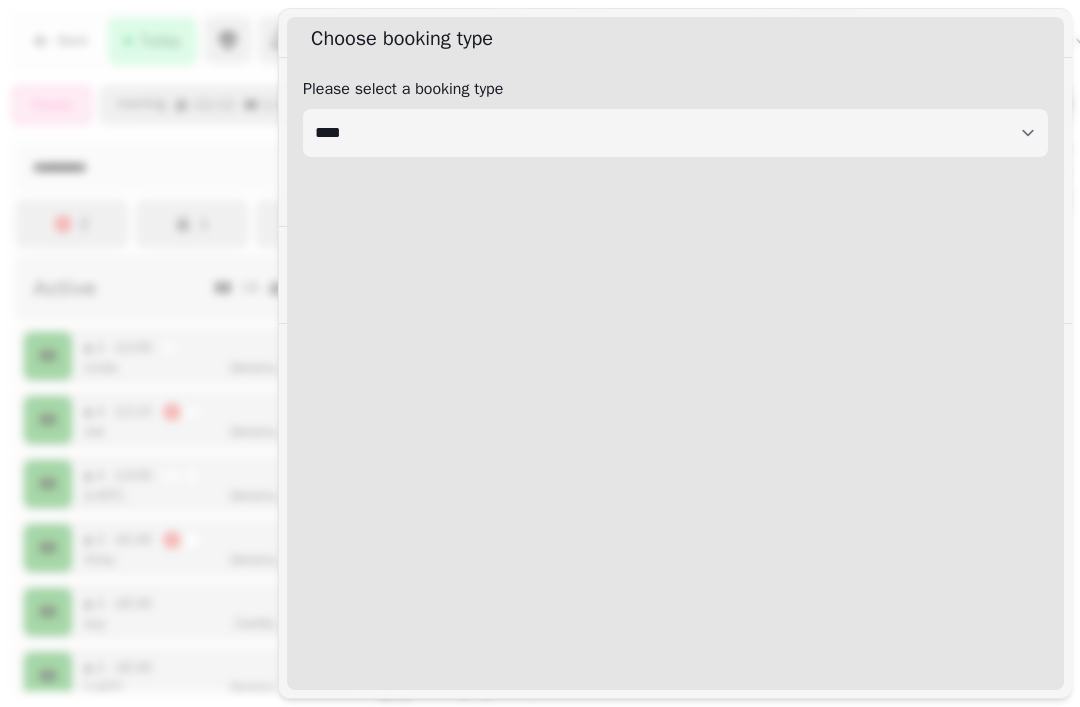 select on "****" 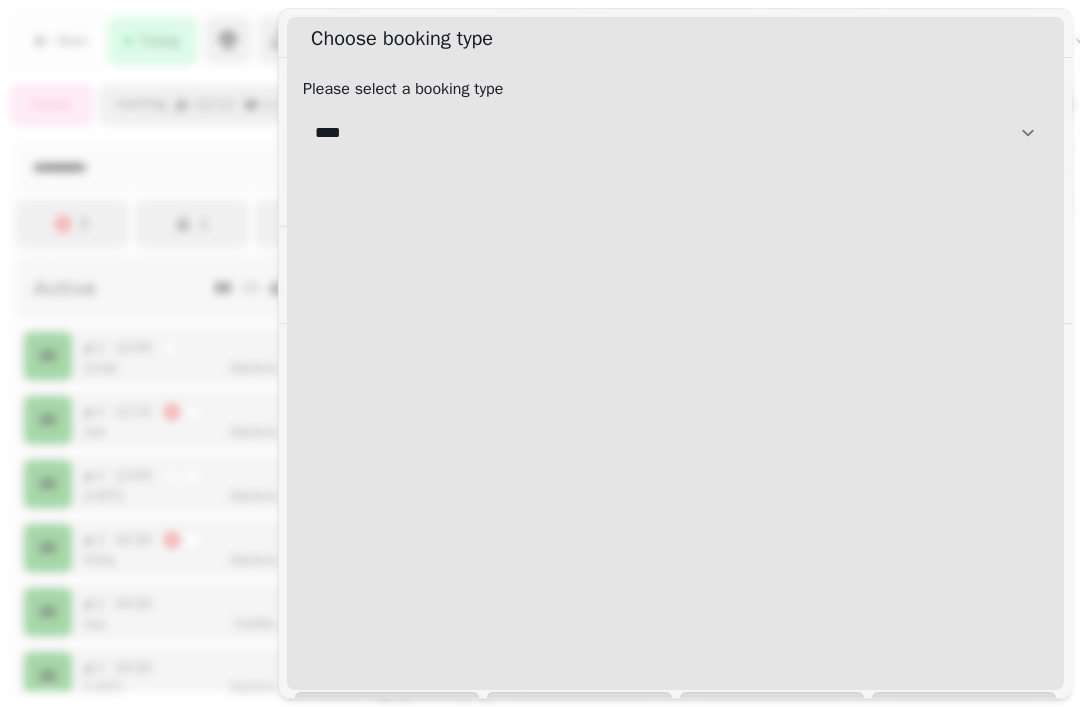 click on "**********" at bounding box center [675, 133] 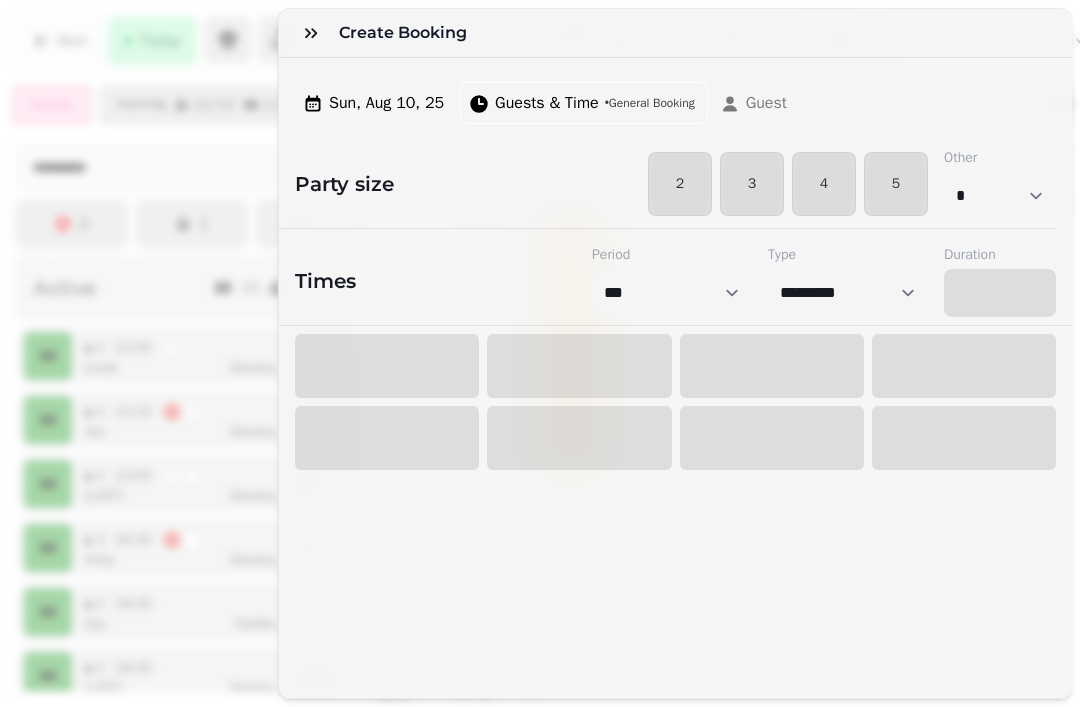 select on "****" 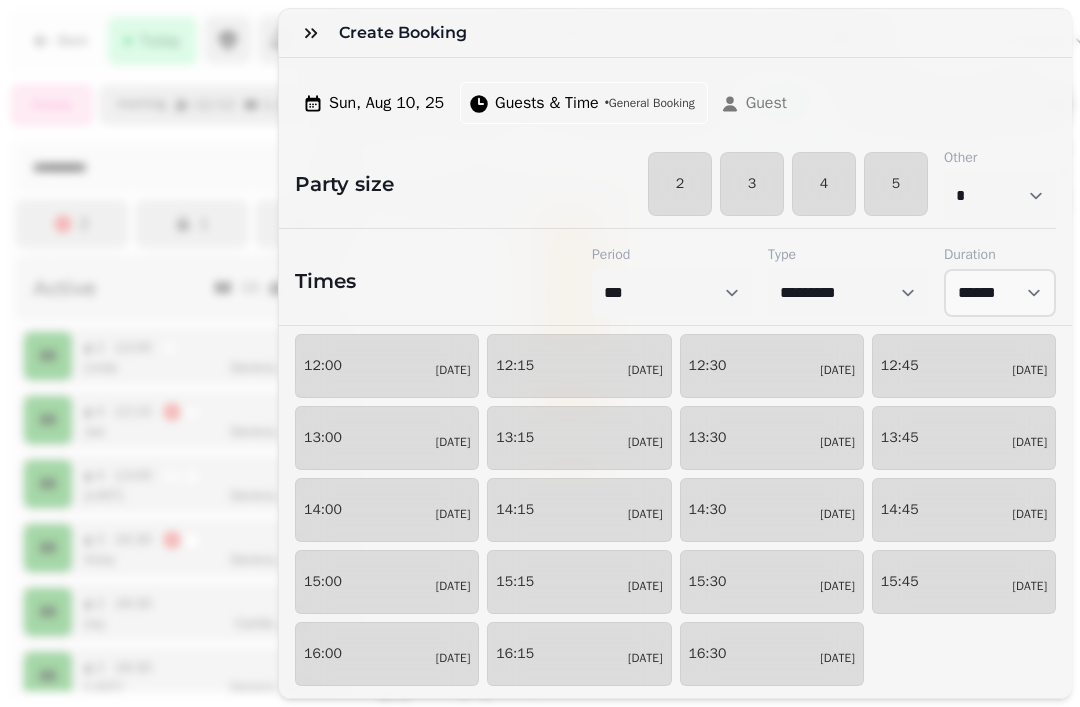 click on "3" at bounding box center [752, 184] 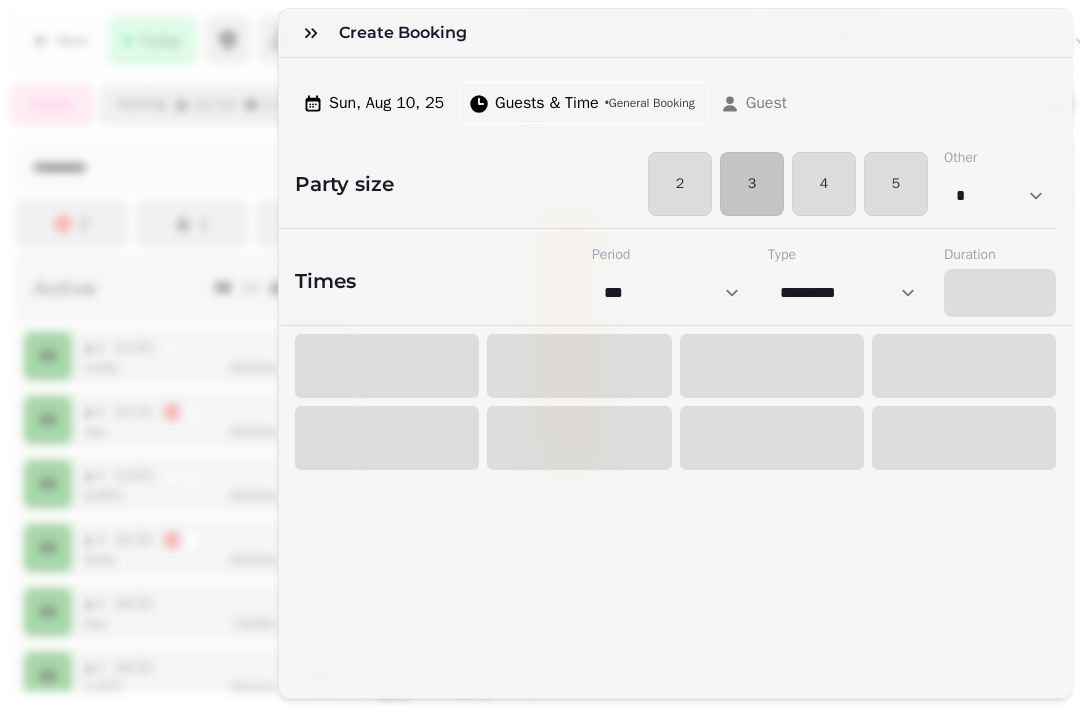 select on "****" 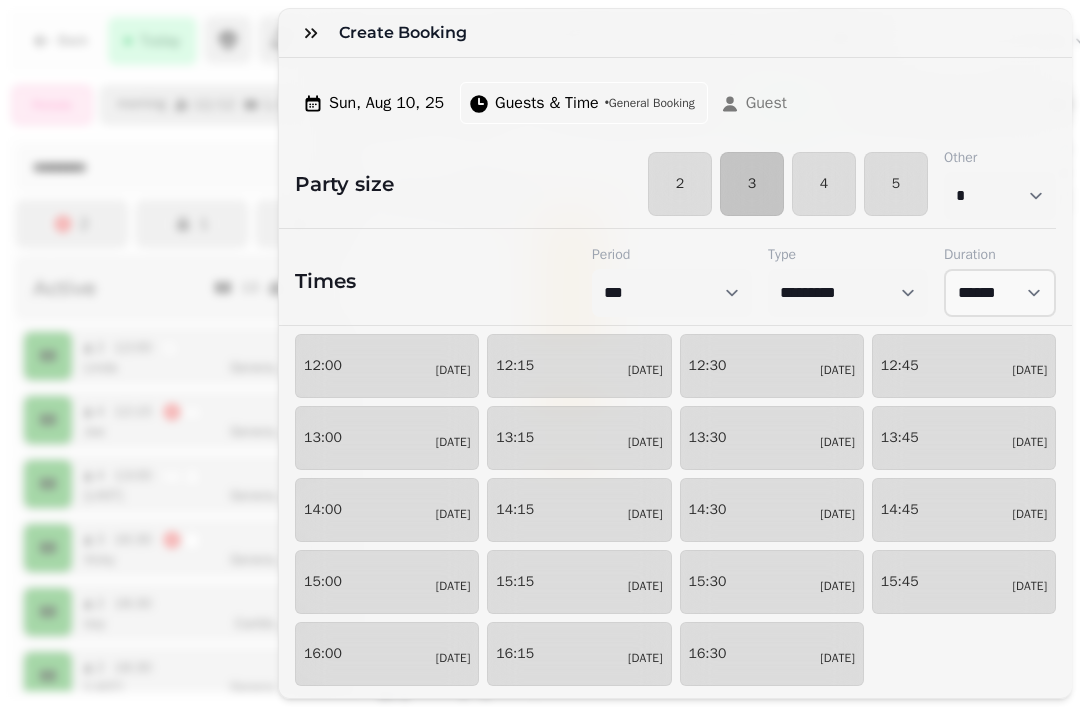 click on "13:15 0/12" at bounding box center (579, 438) 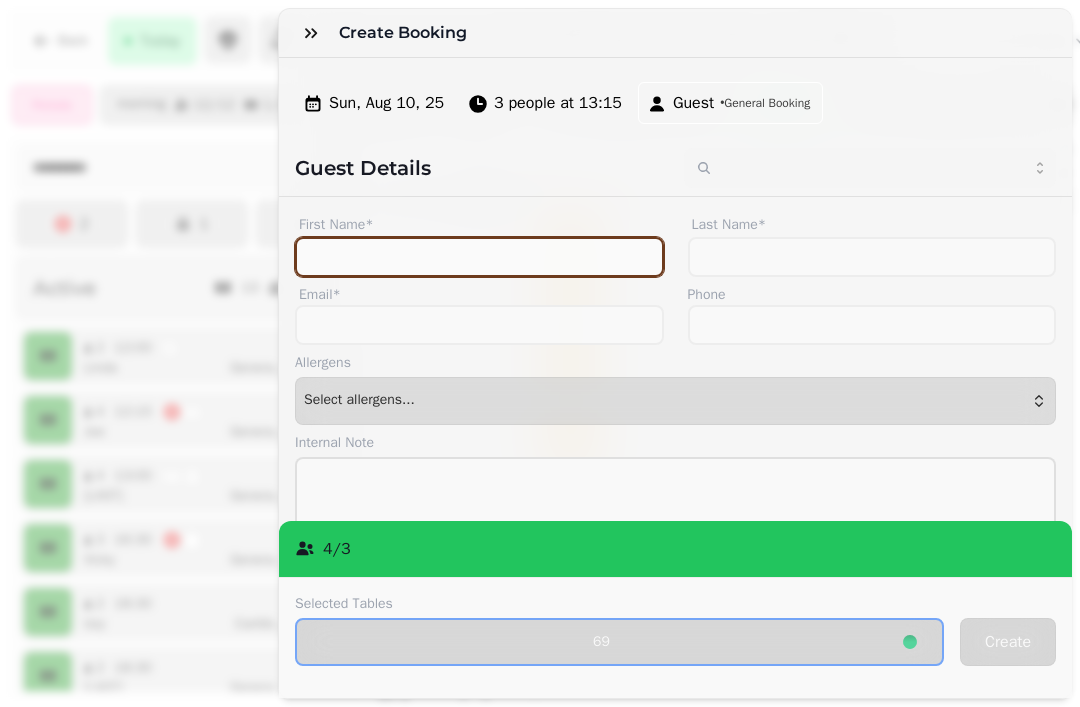 click on "First Name*" at bounding box center (479, 257) 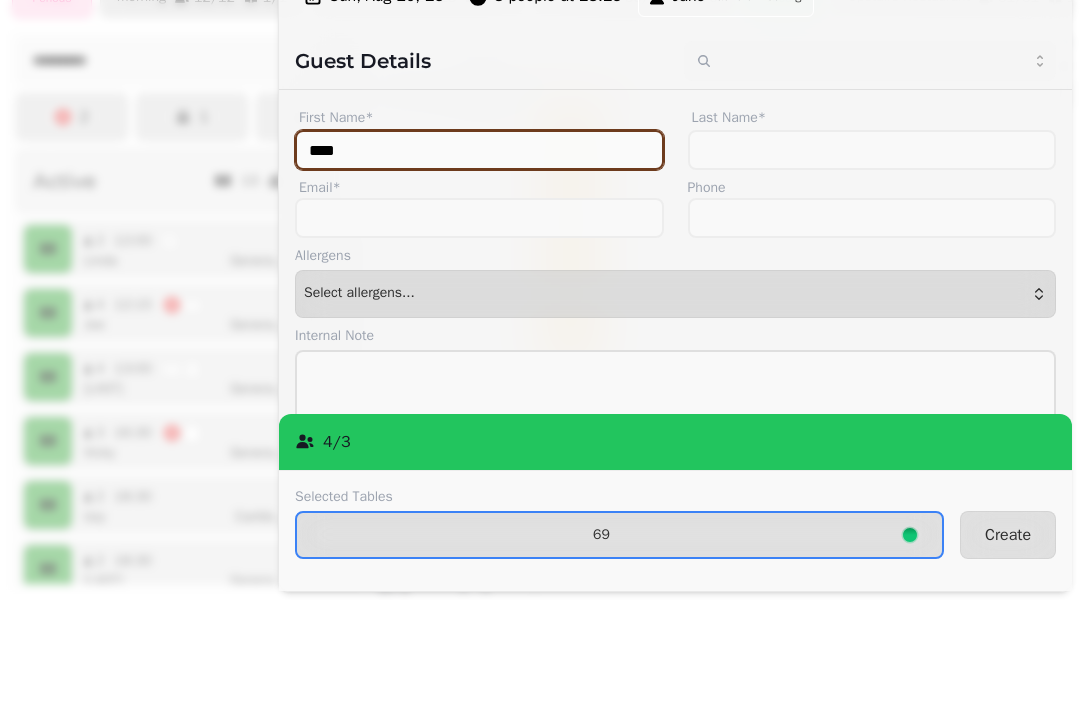 type on "****" 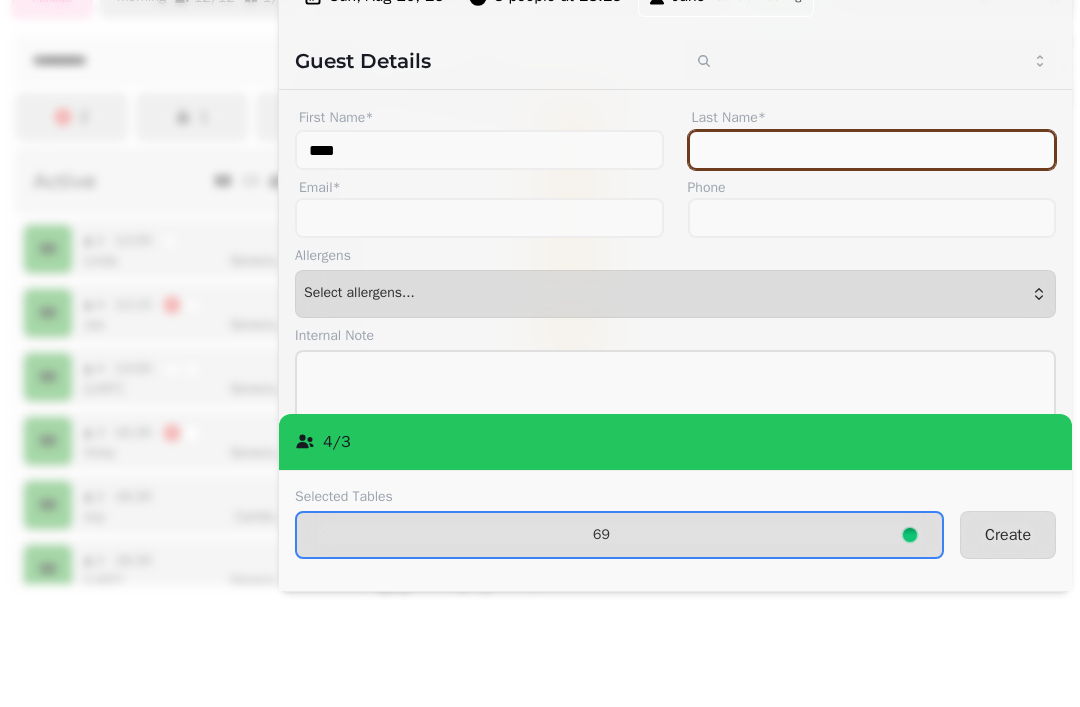 click on "Last Name*" at bounding box center (872, 257) 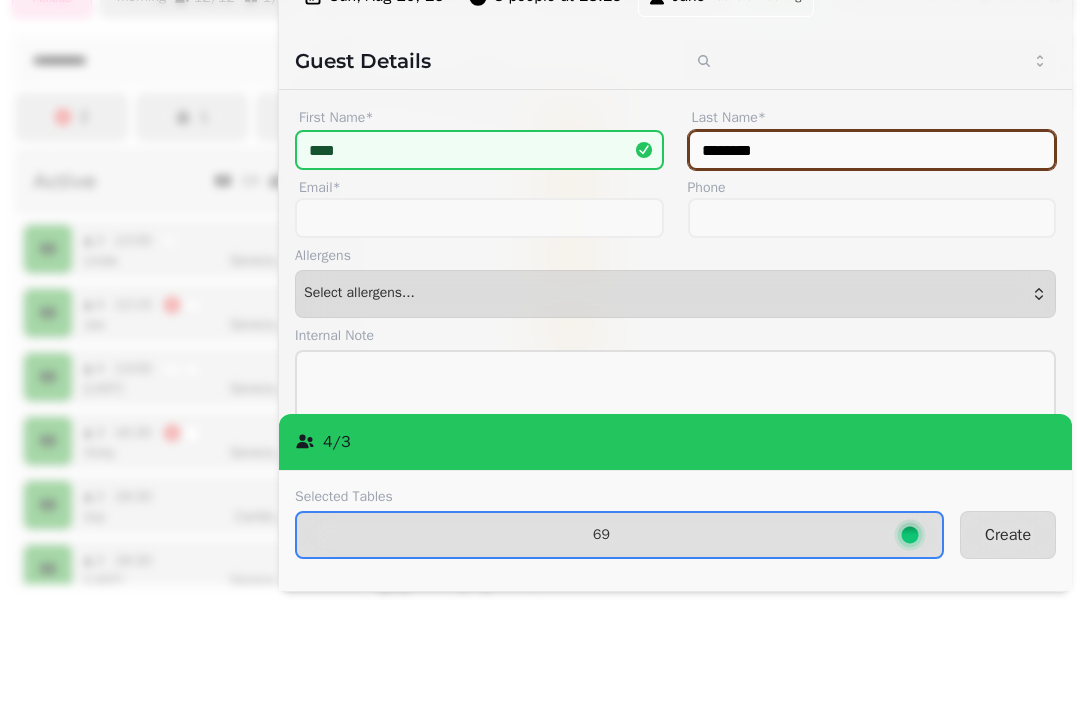 type on "********" 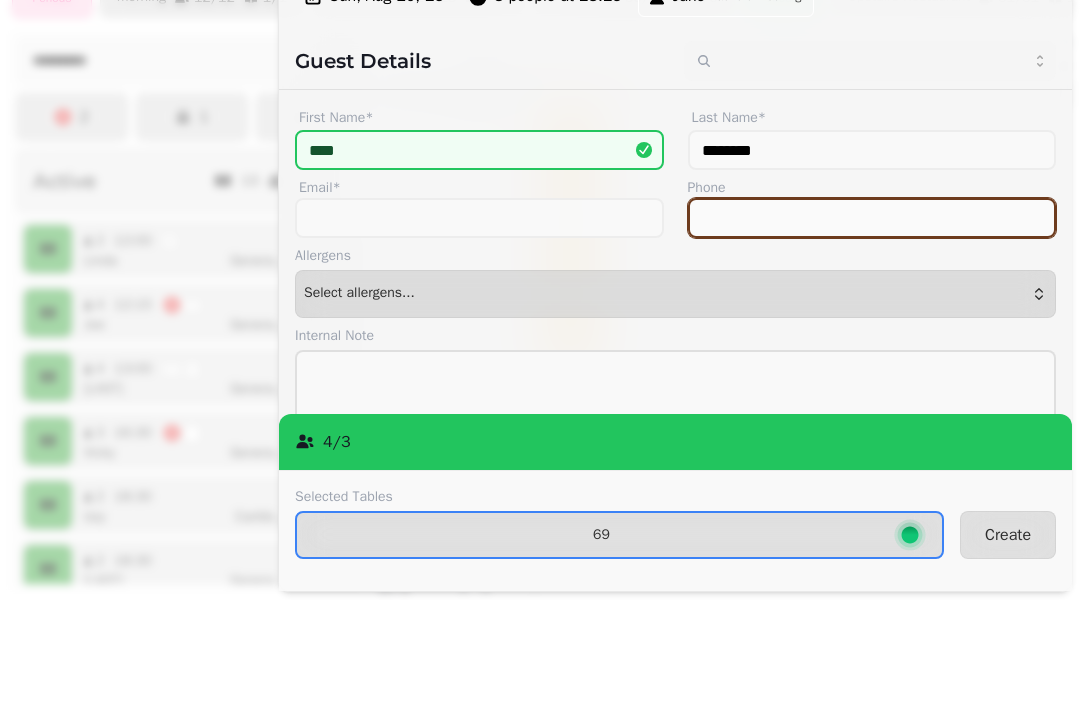 click on "Phone" at bounding box center [872, 325] 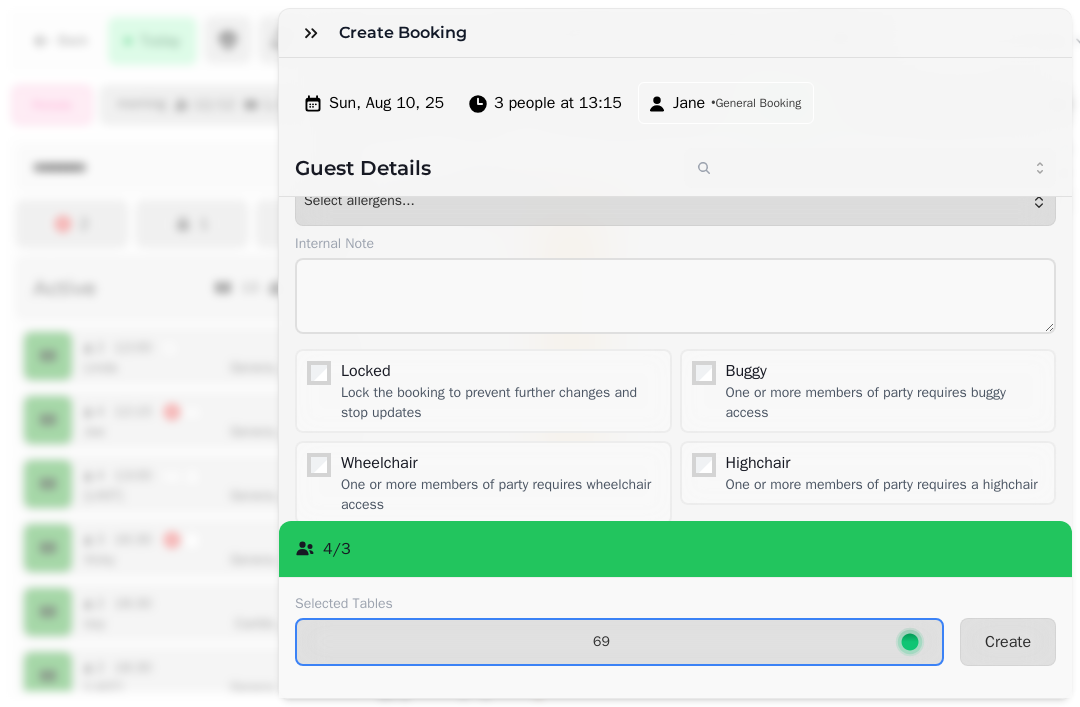 scroll, scrollTop: 213, scrollLeft: 0, axis: vertical 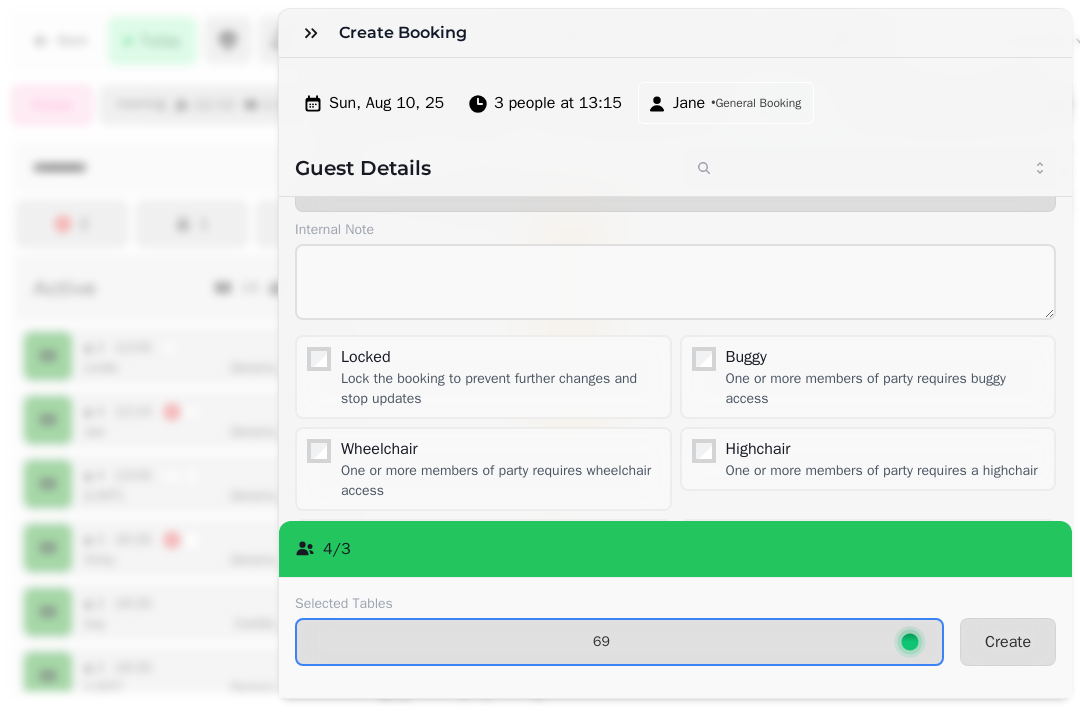 type on "**********" 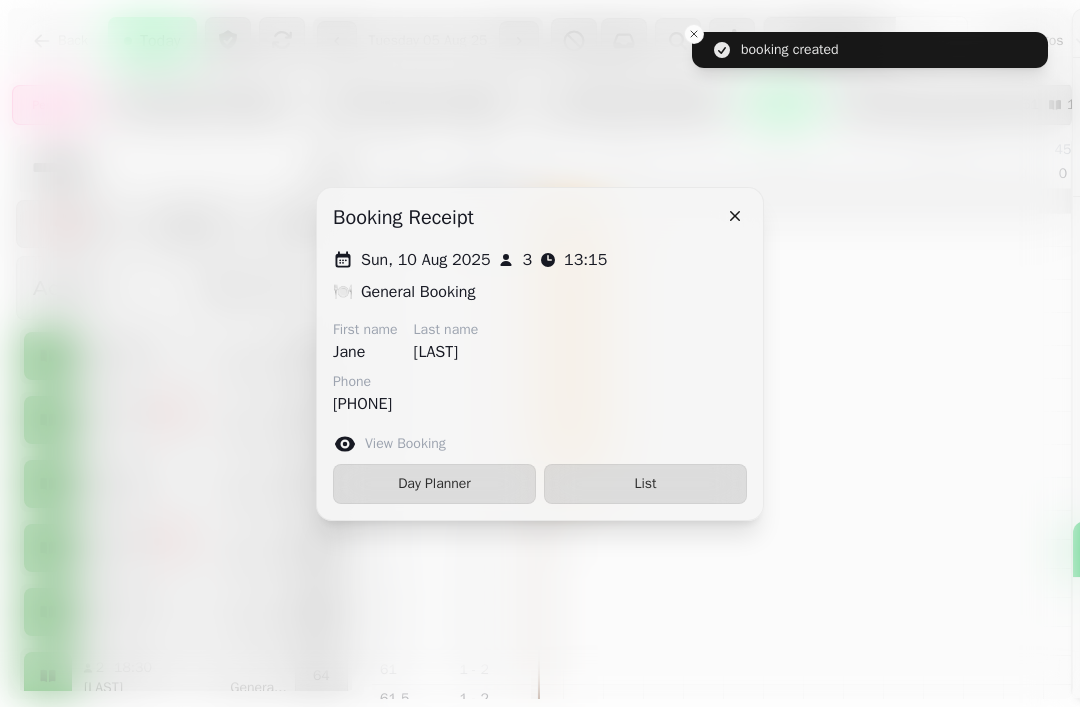 scroll, scrollTop: 196, scrollLeft: 0, axis: vertical 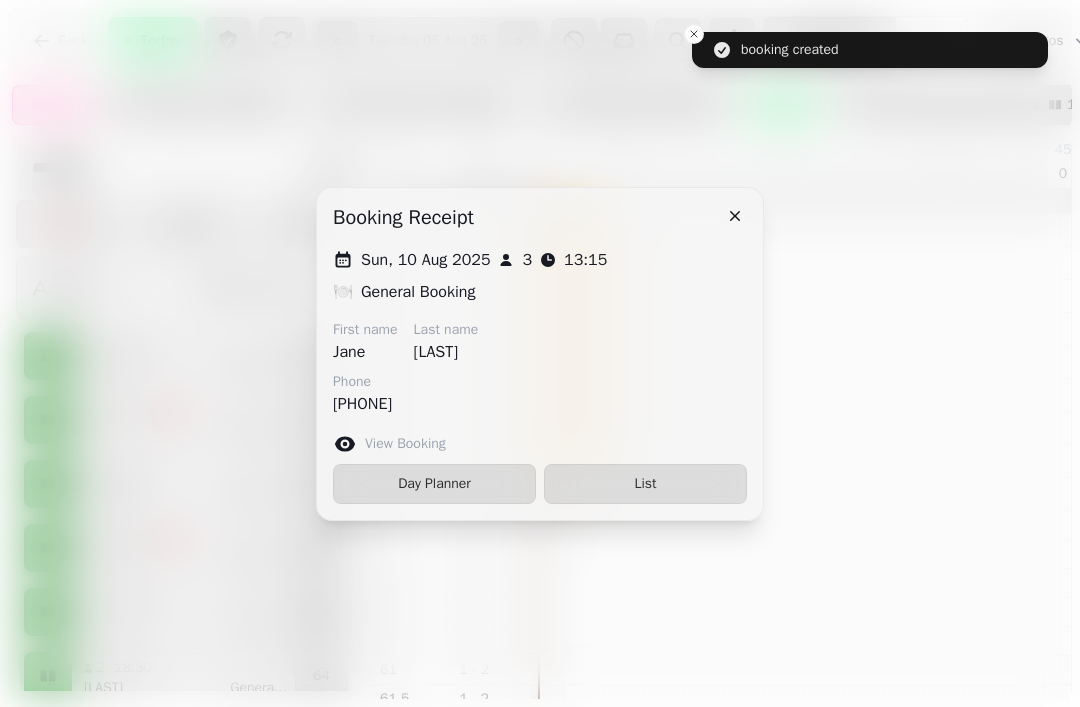 click at bounding box center (735, 216) 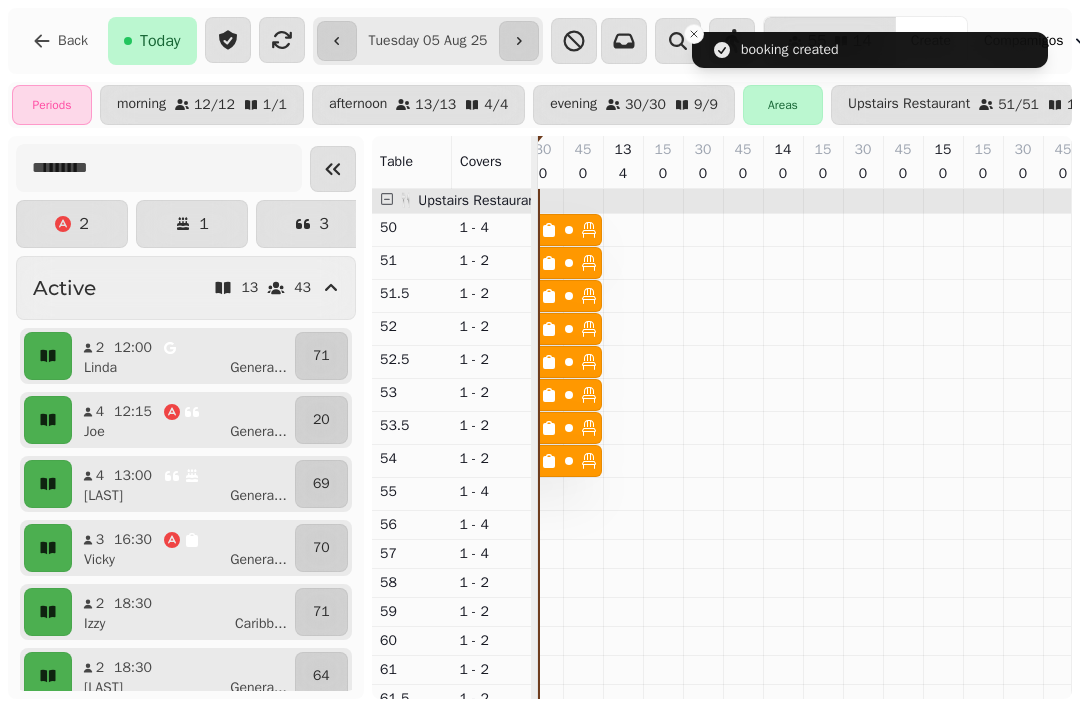 click 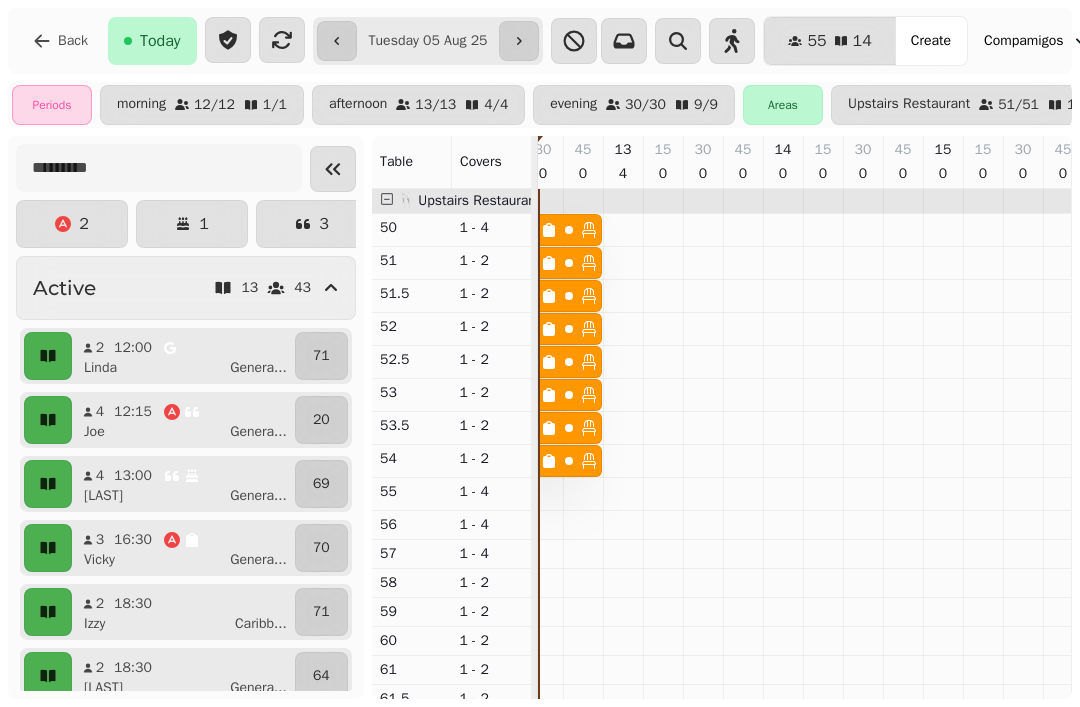 click on "Create" at bounding box center (931, 41) 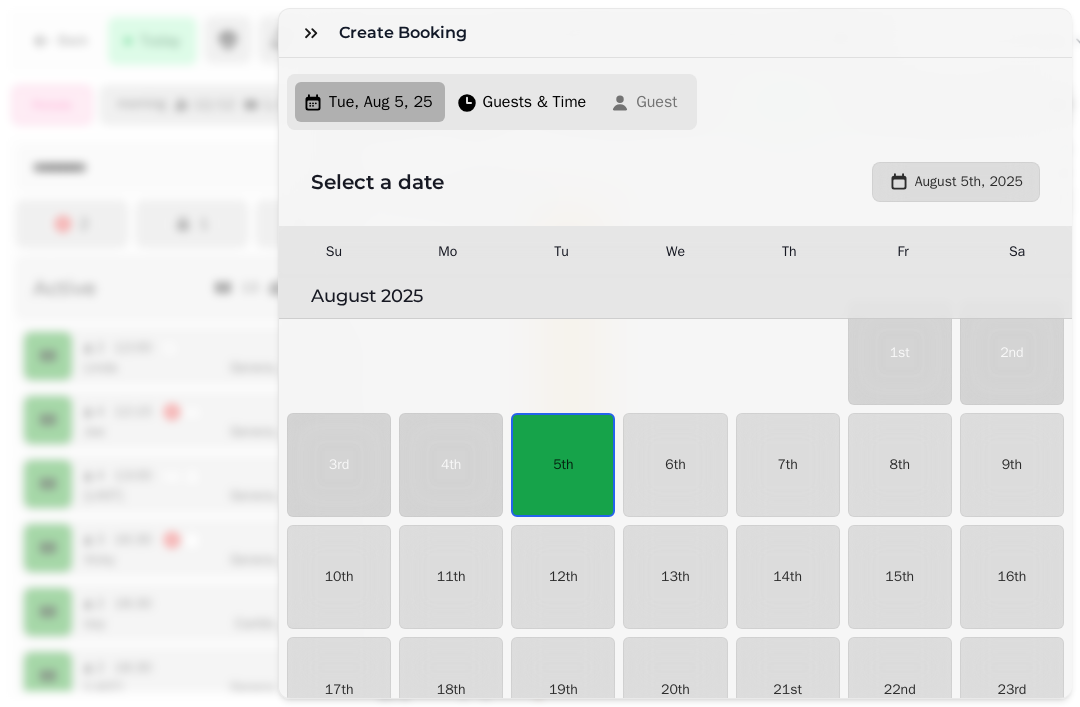 scroll, scrollTop: 34, scrollLeft: 0, axis: vertical 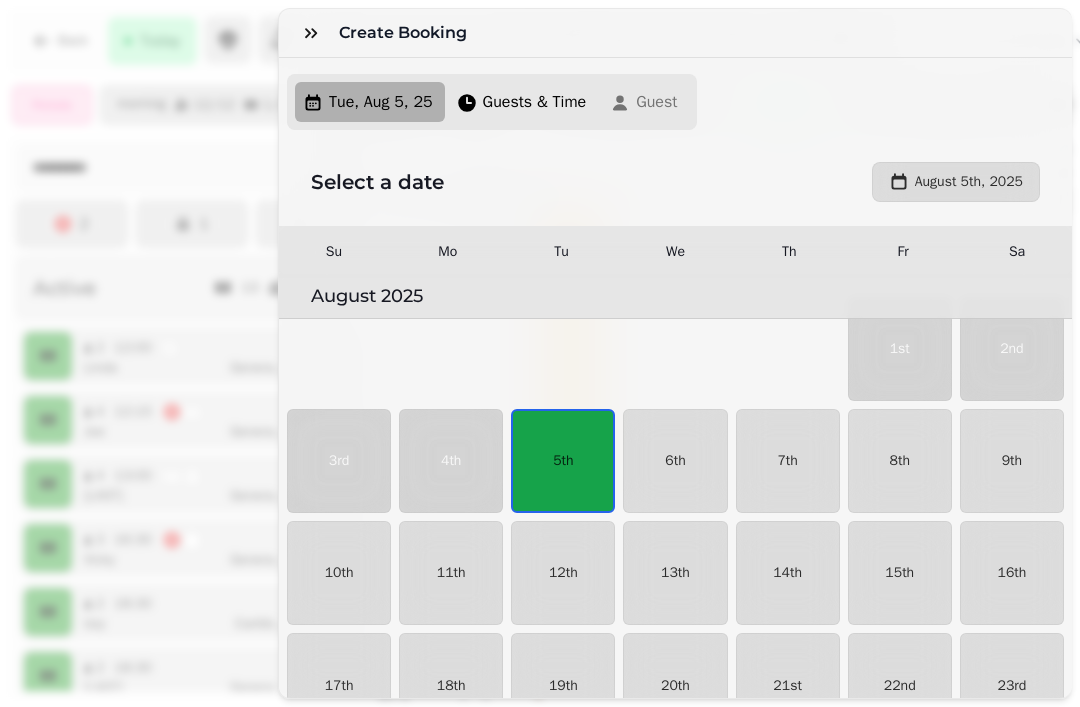 click on "17th" at bounding box center [339, 685] 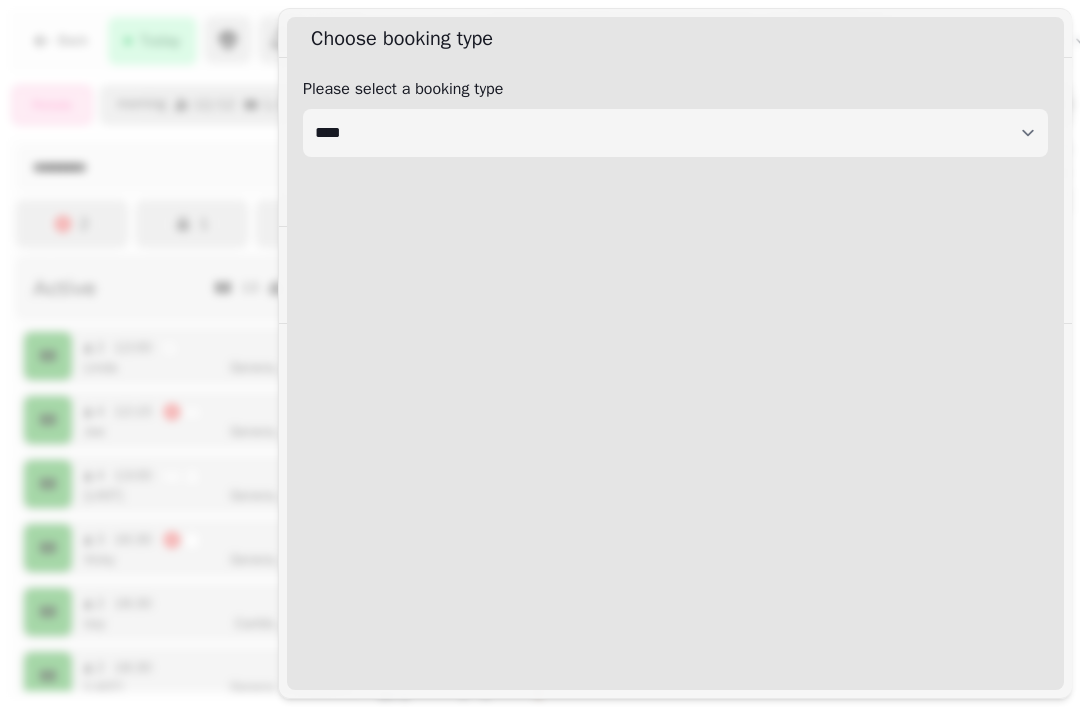 select on "****" 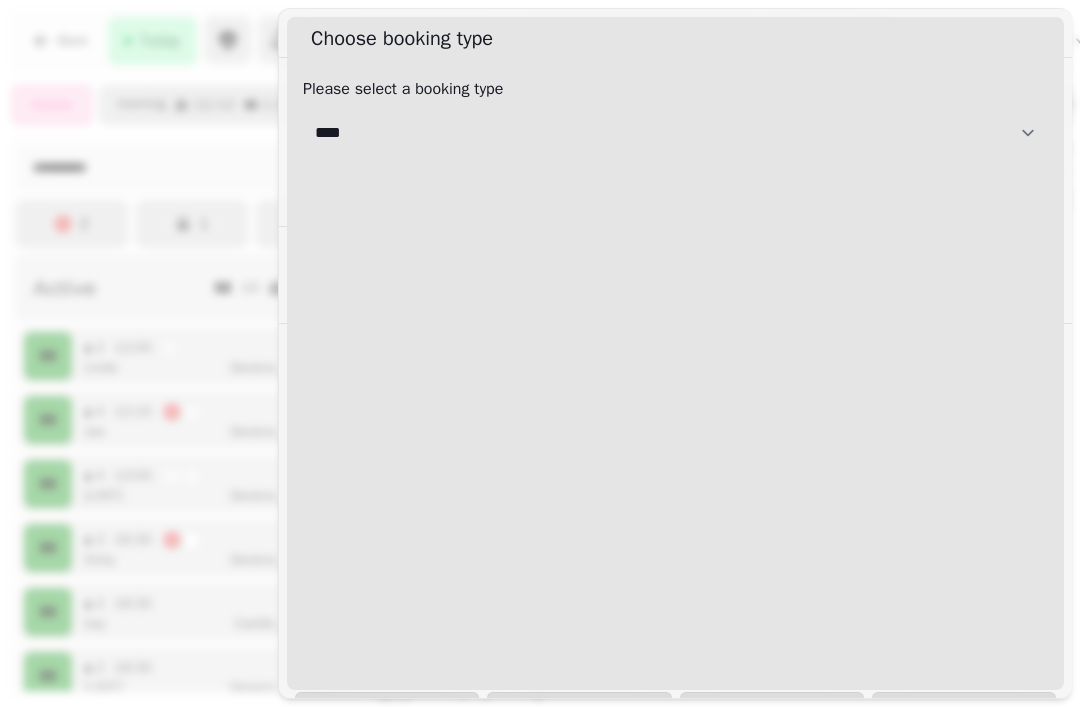 click on "**********" at bounding box center (675, 133) 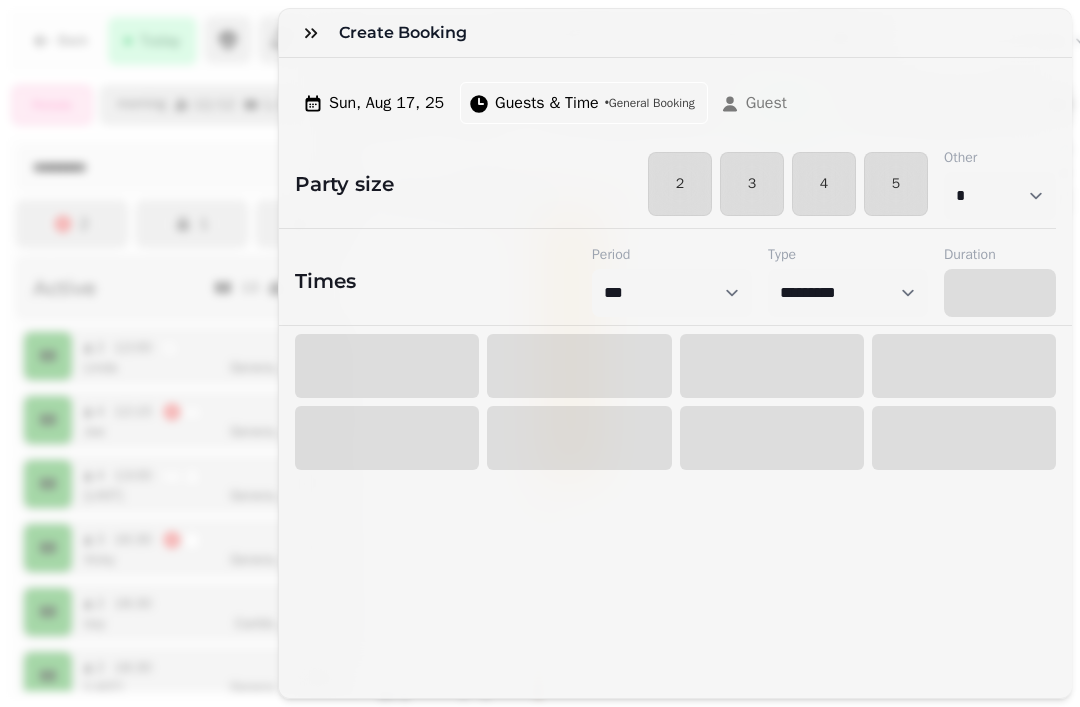 select on "****" 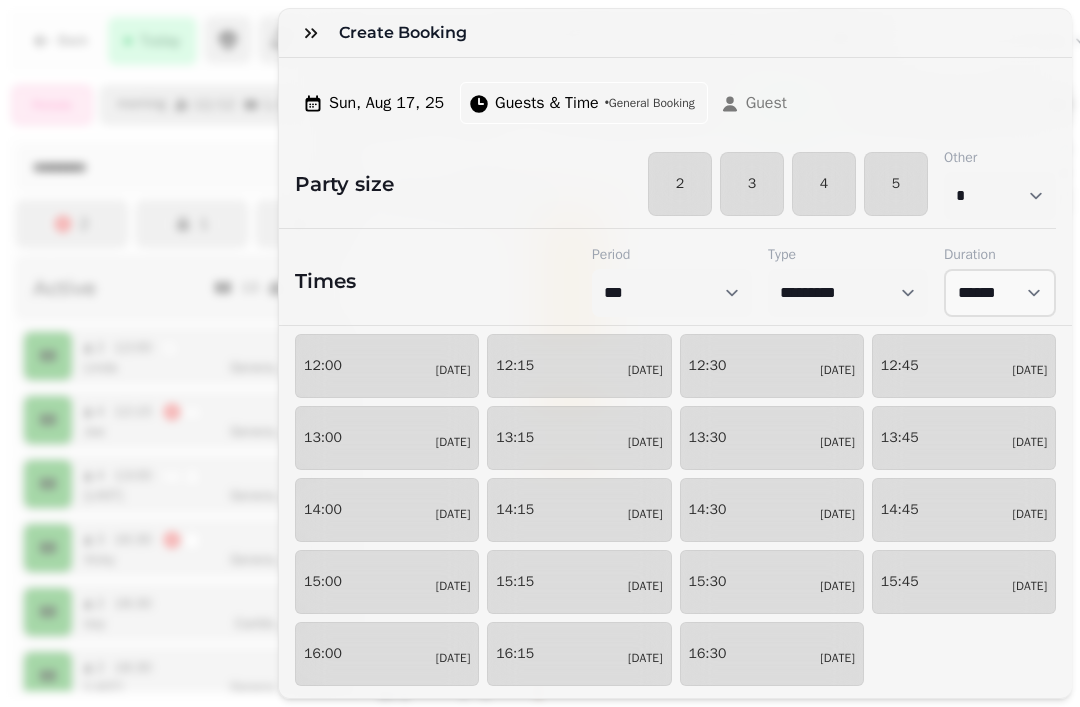 click on "4" at bounding box center [824, 184] 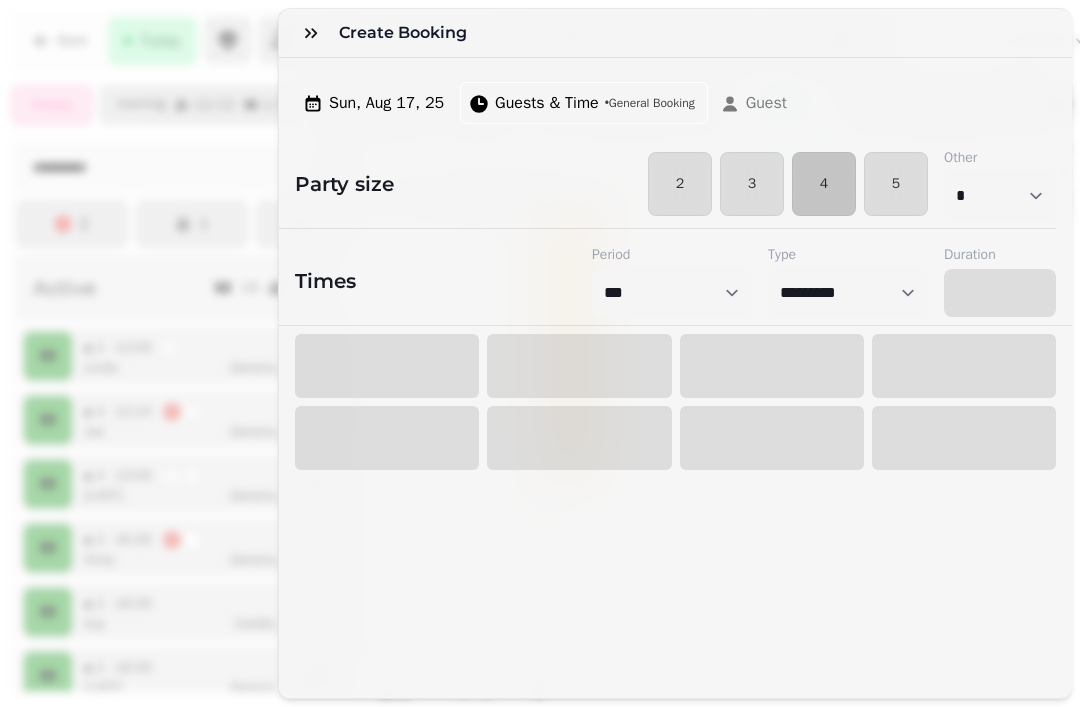 select on "****" 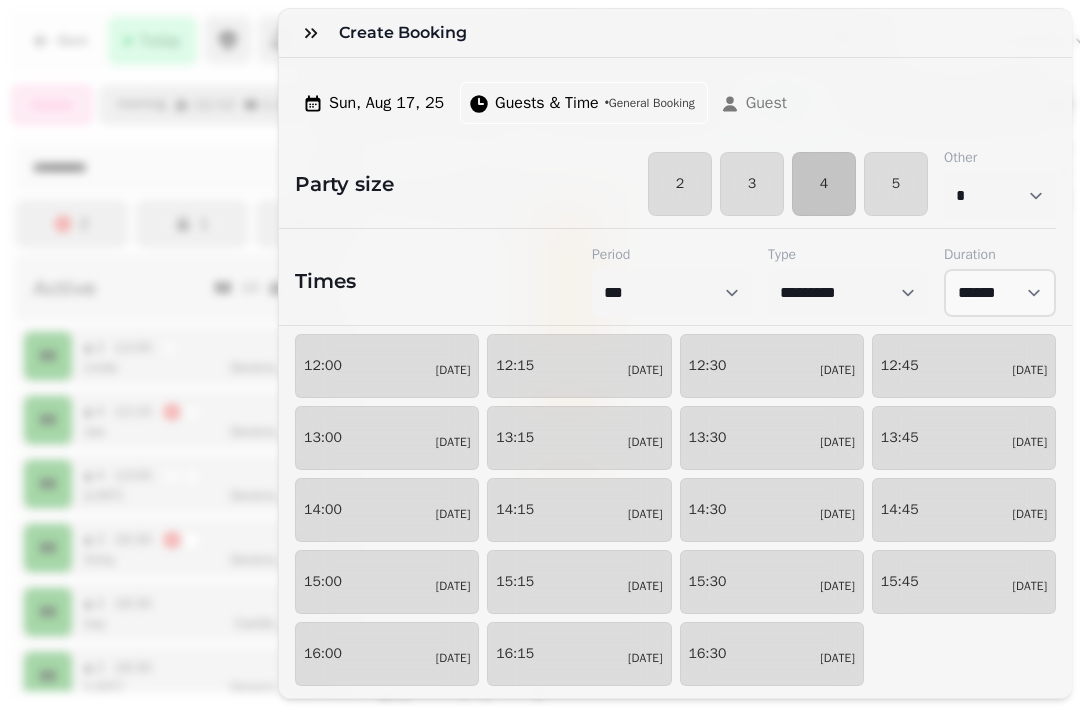 click on "14:00 0/12" at bounding box center [387, 510] 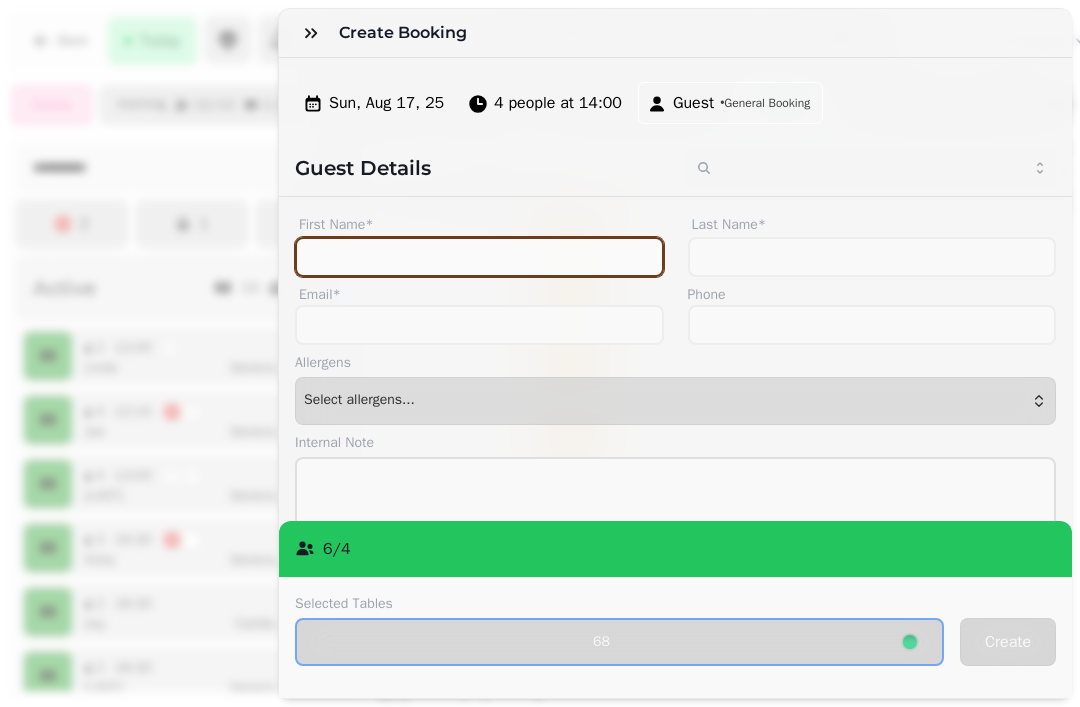 click on "First Name*" at bounding box center [479, 257] 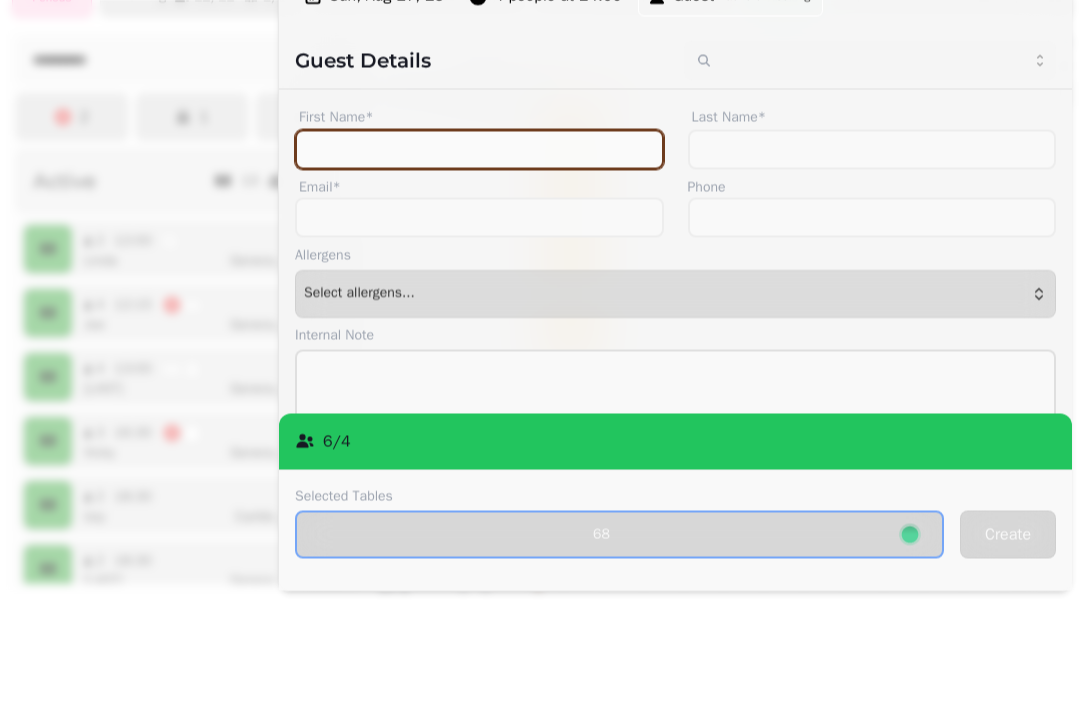 type on "*" 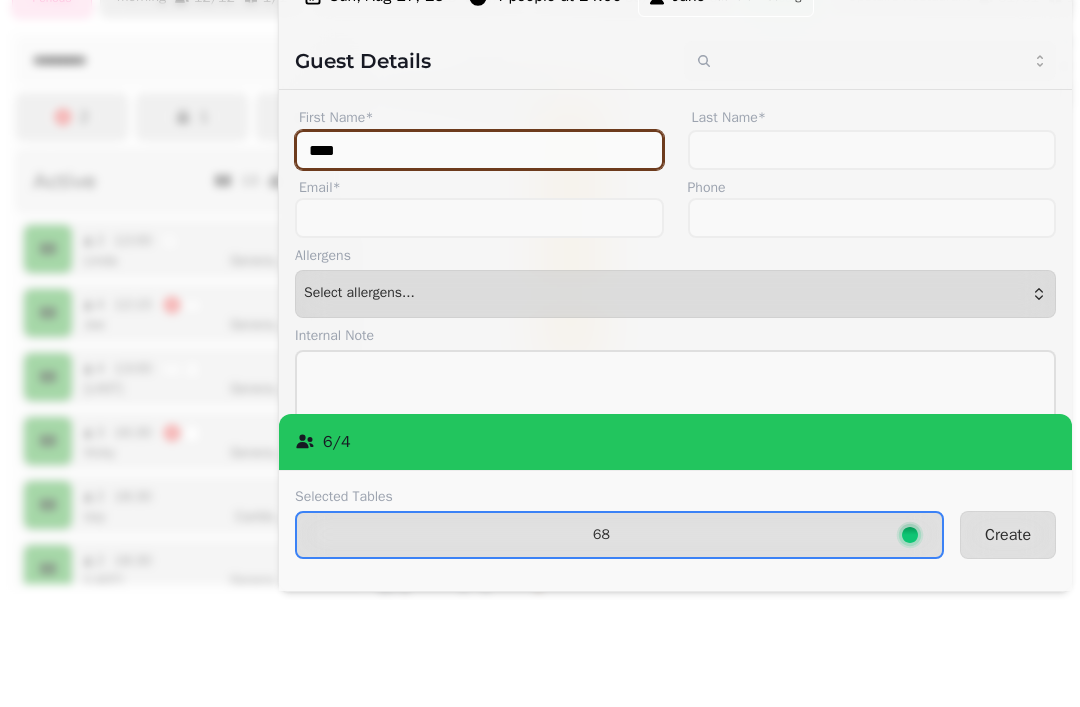 type on "****" 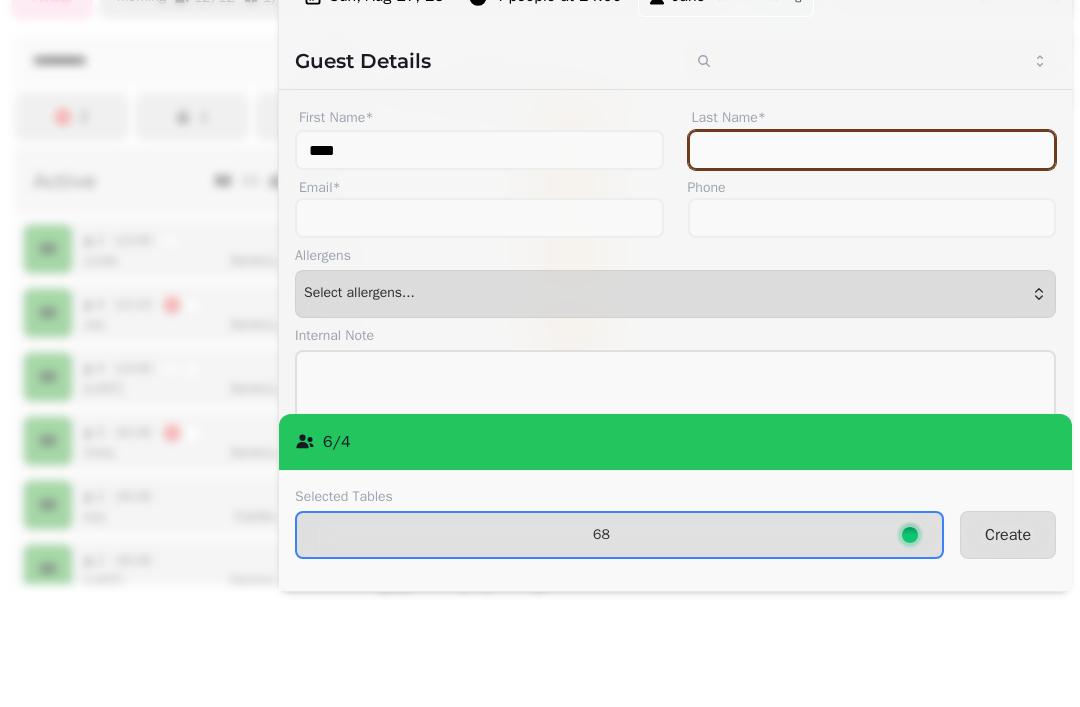 click on "Last Name*" at bounding box center (872, 257) 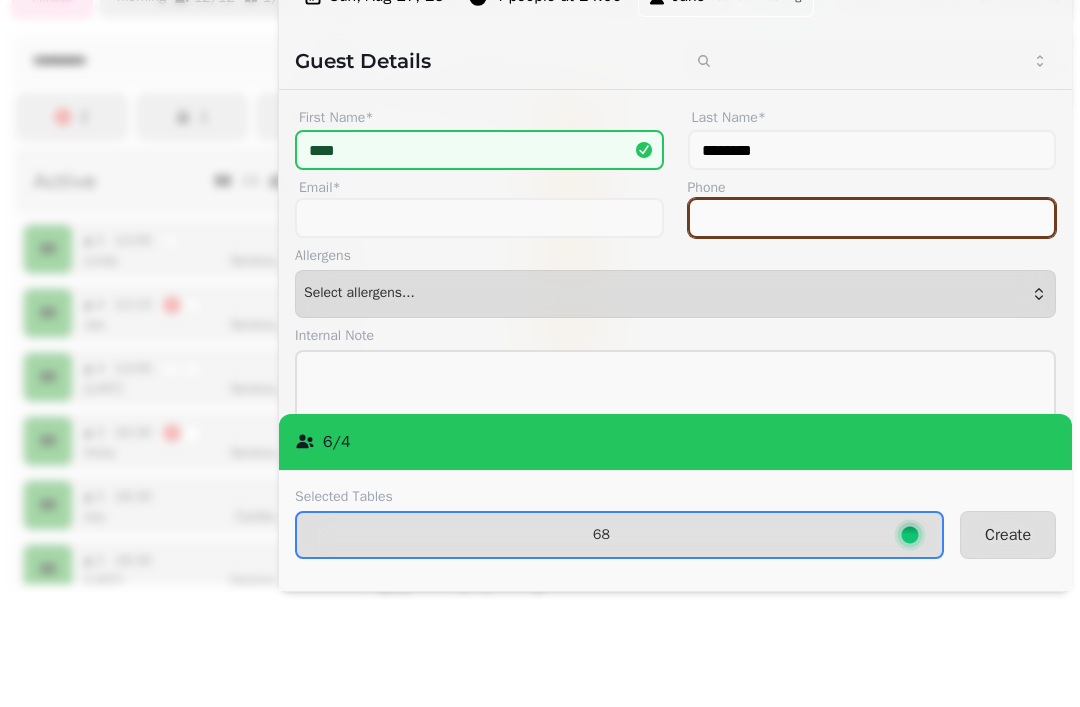 click on "Phone" at bounding box center [872, 325] 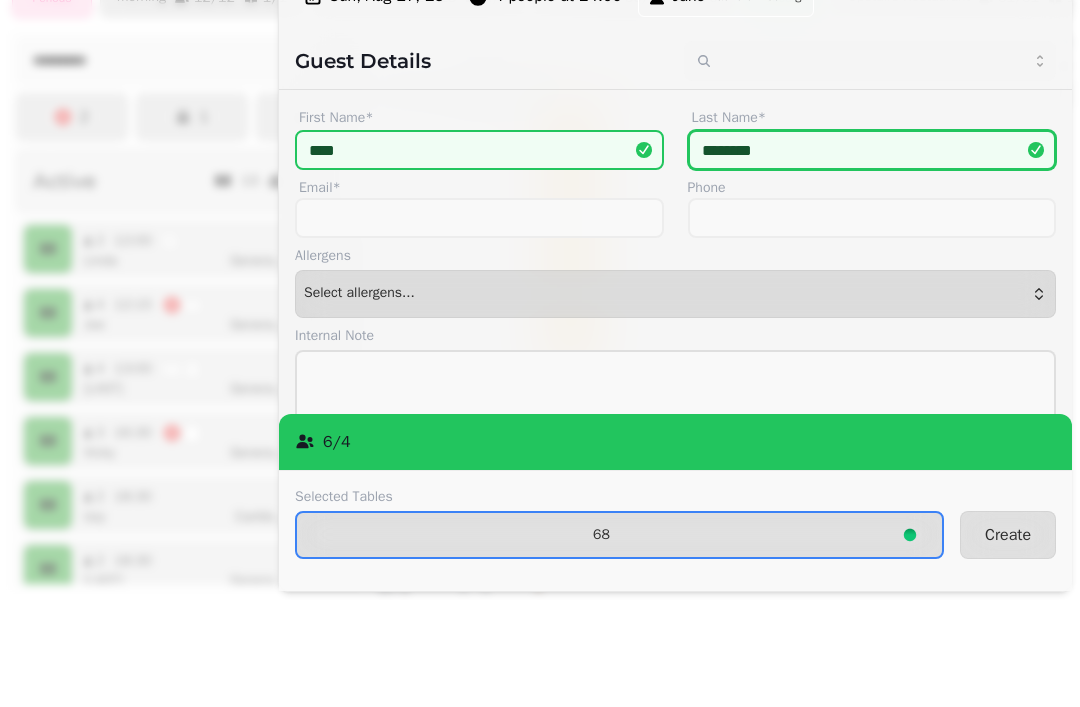 click on "*******" at bounding box center (872, 257) 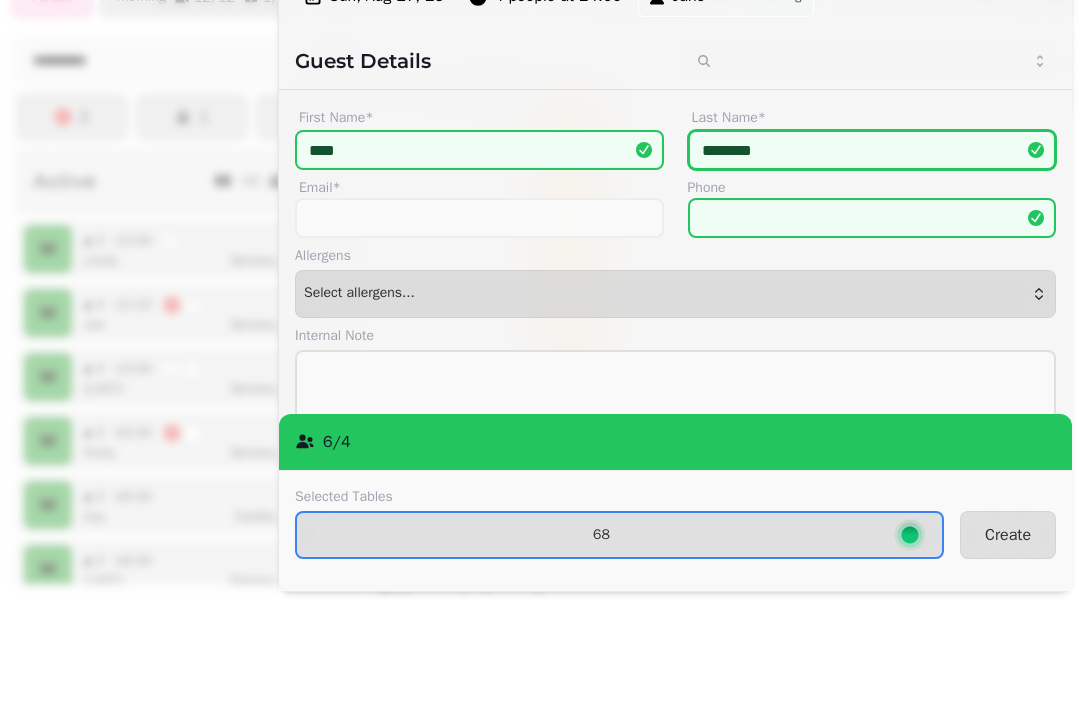 type on "********" 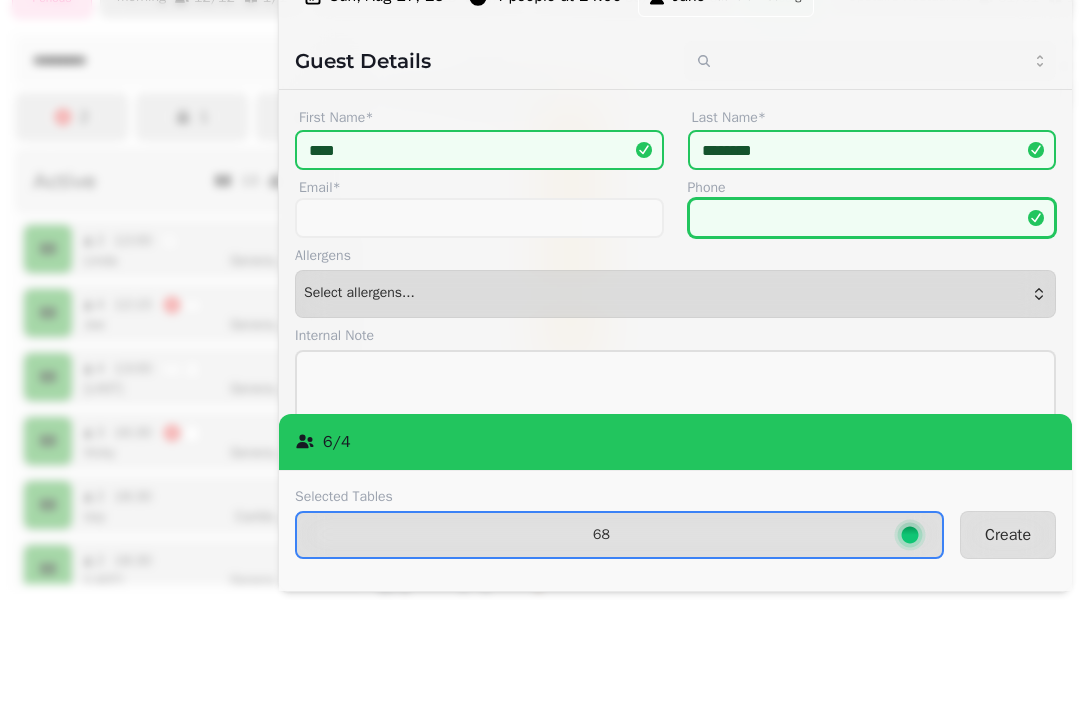 click on "Phone" at bounding box center [872, 325] 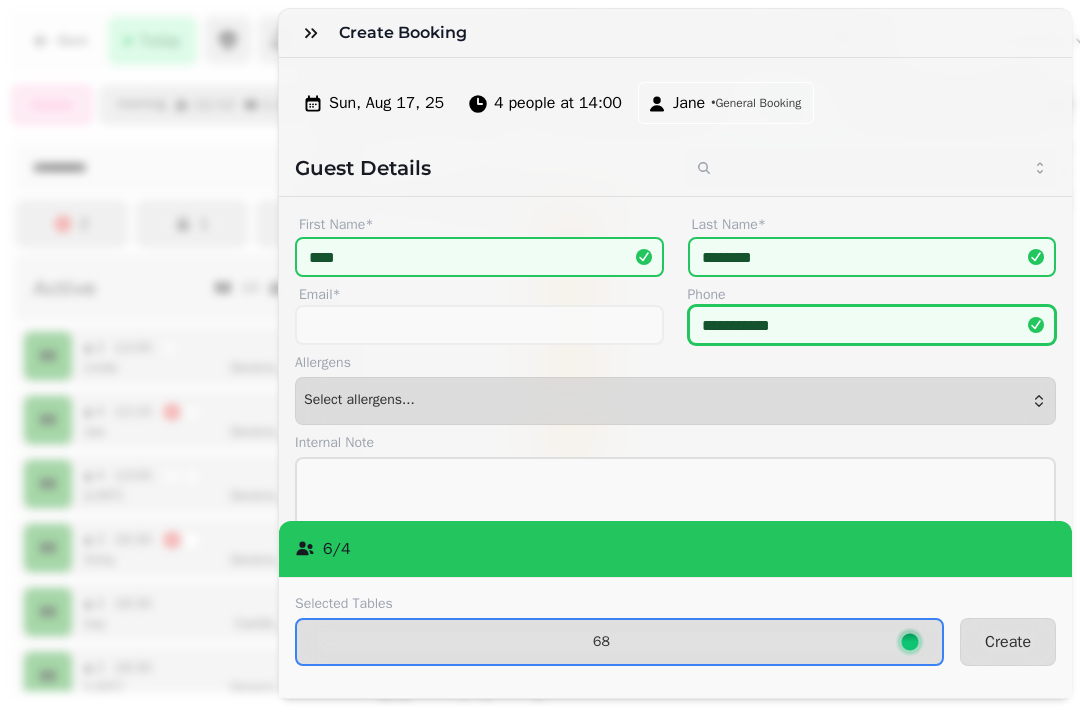 type on "**********" 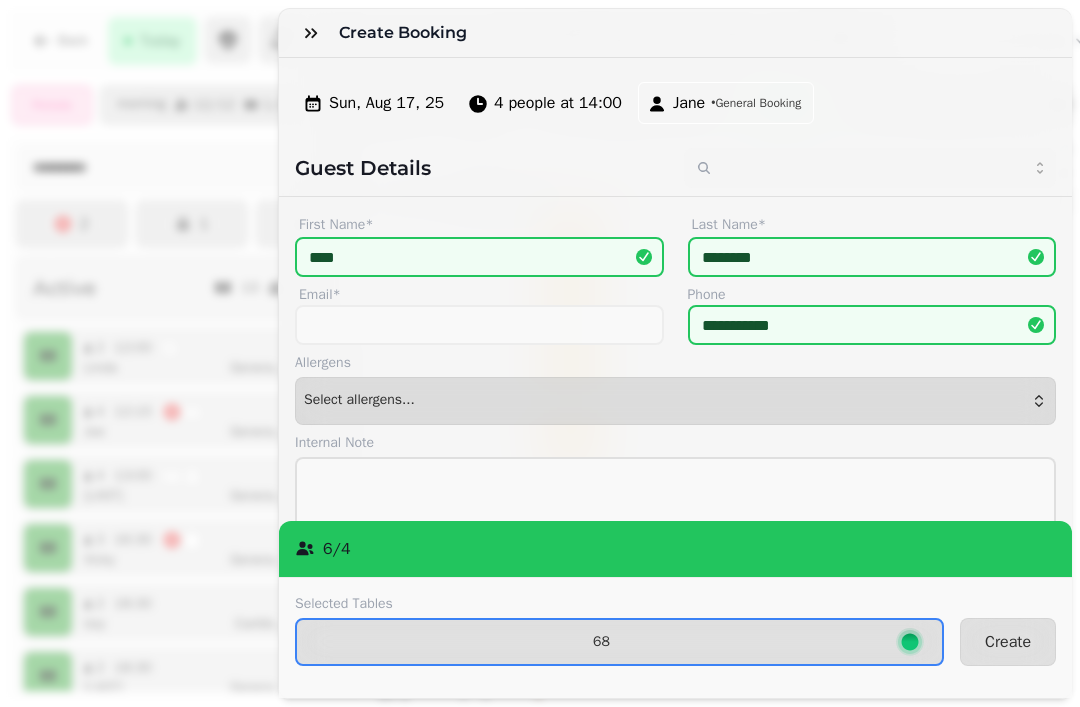 click on "Create" at bounding box center [1008, 642] 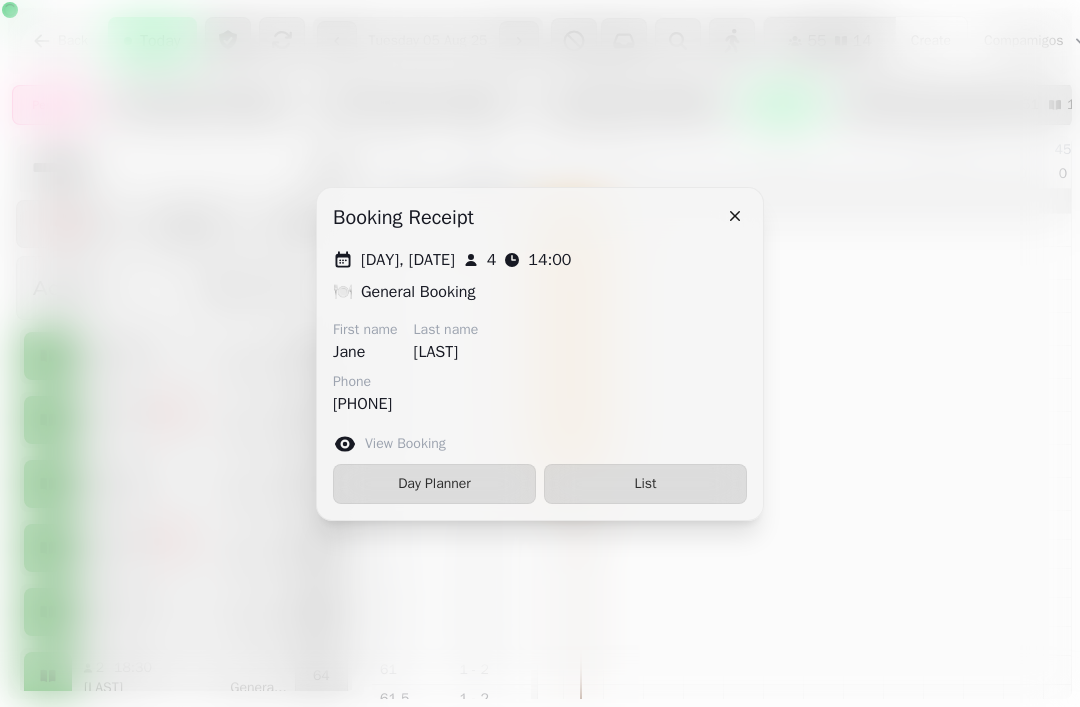 click 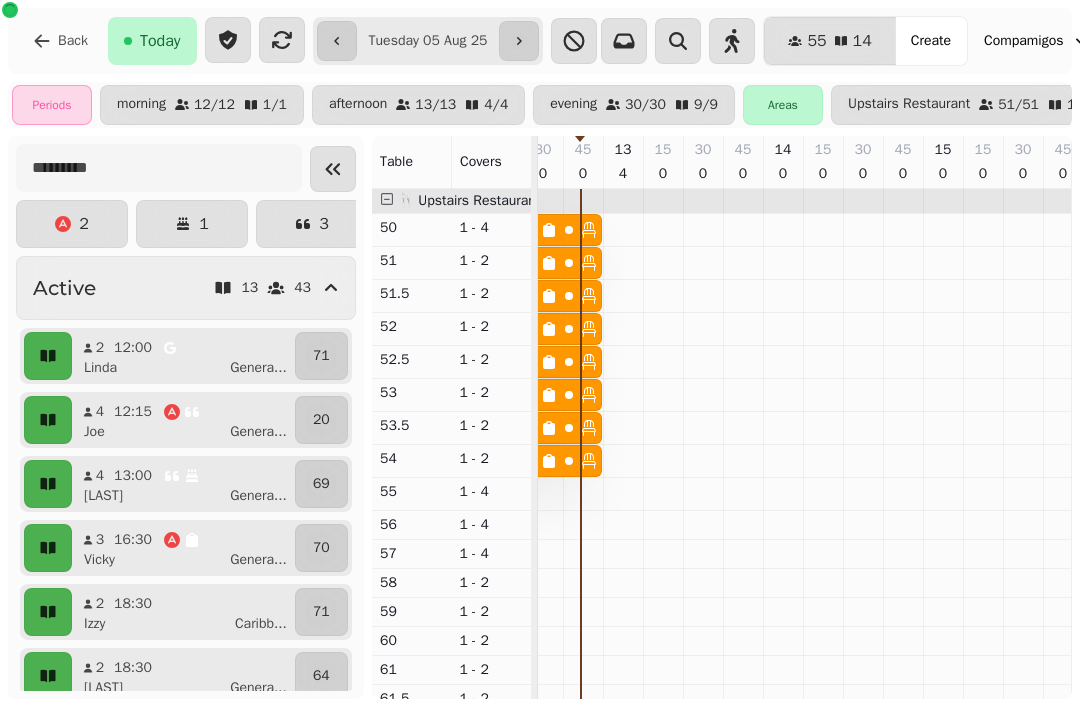 scroll, scrollTop: 0, scrollLeft: 390, axis: horizontal 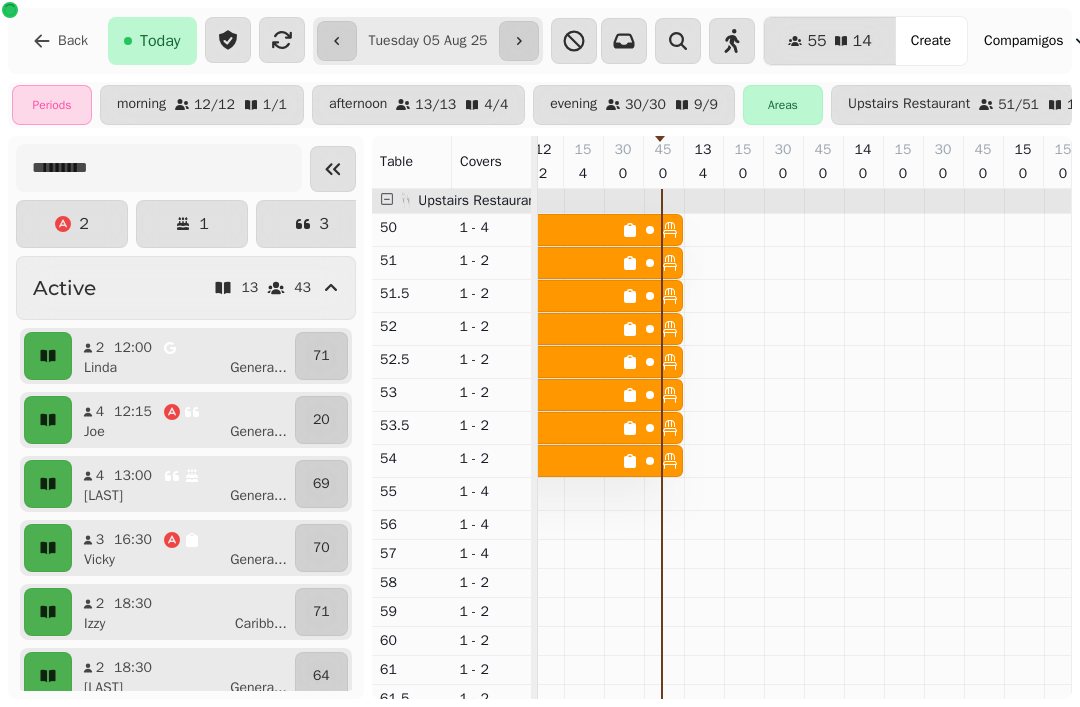 click on "Create" at bounding box center (931, 41) 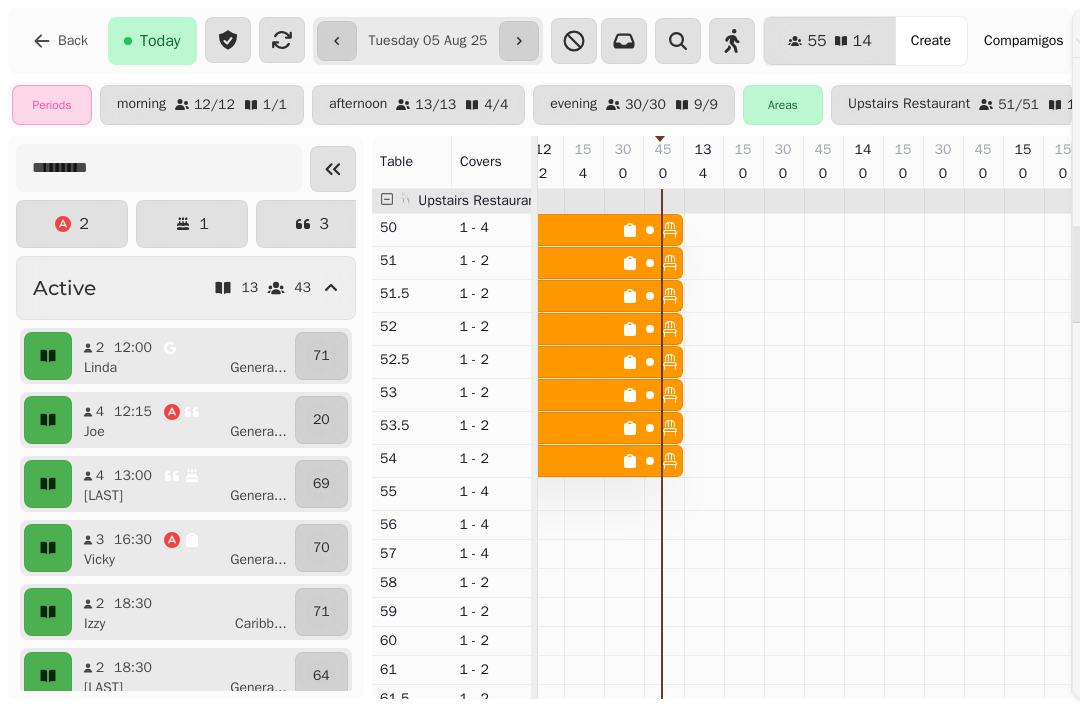 scroll, scrollTop: 0, scrollLeft: 323, axis: horizontal 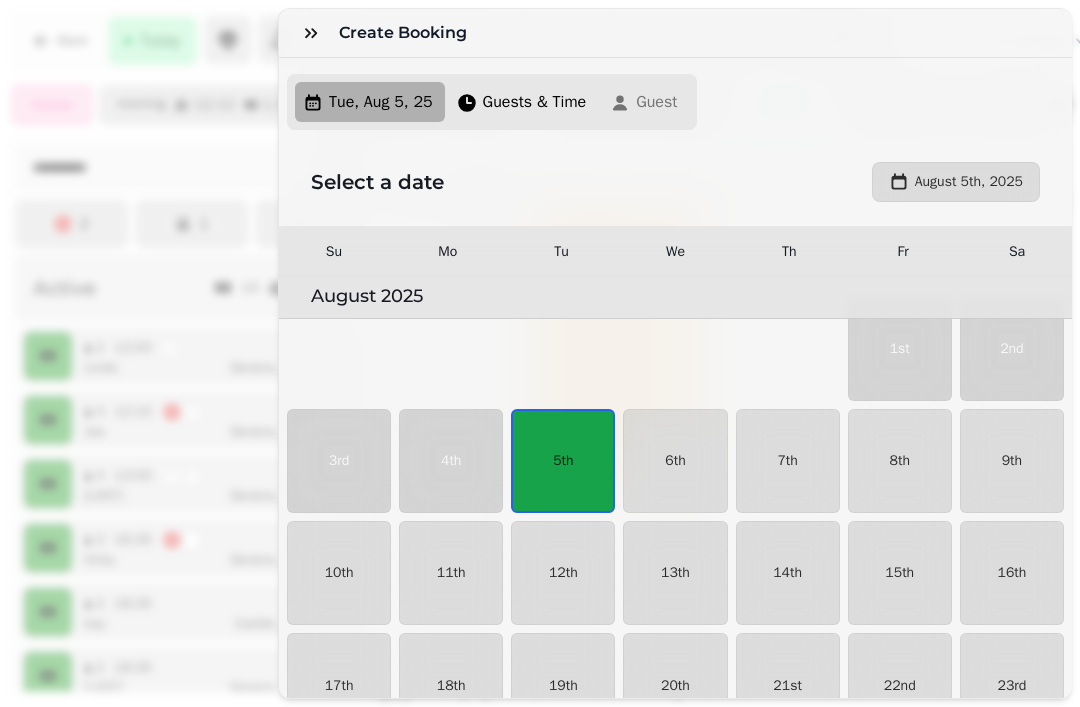 click on "5th" at bounding box center (563, 461) 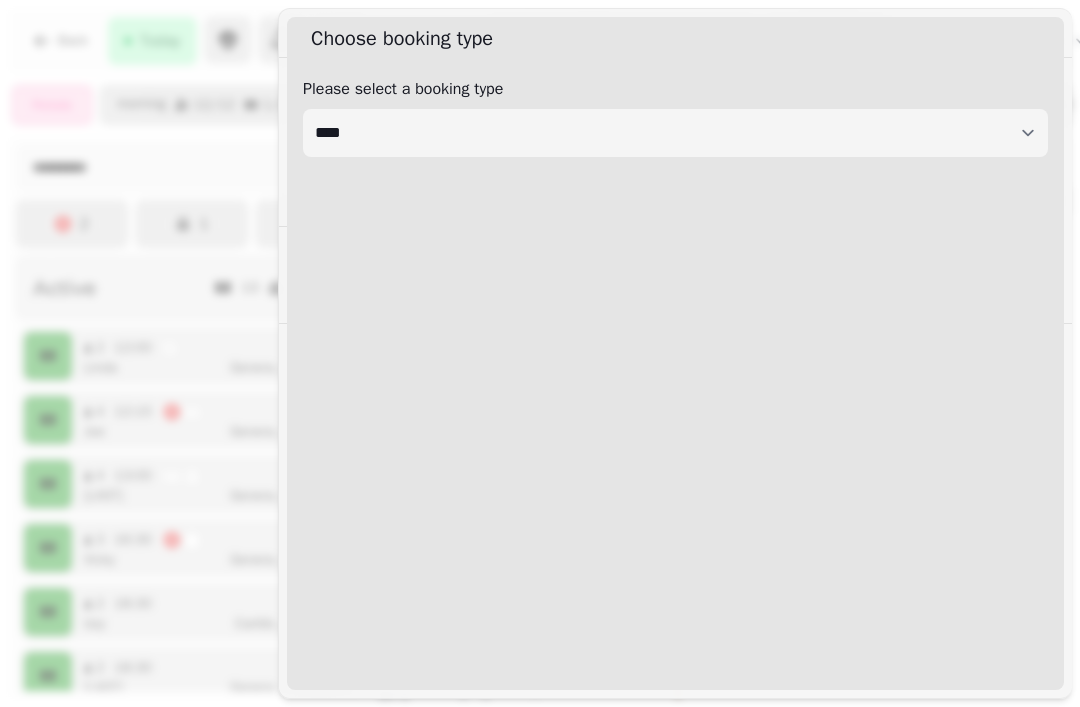 select on "****" 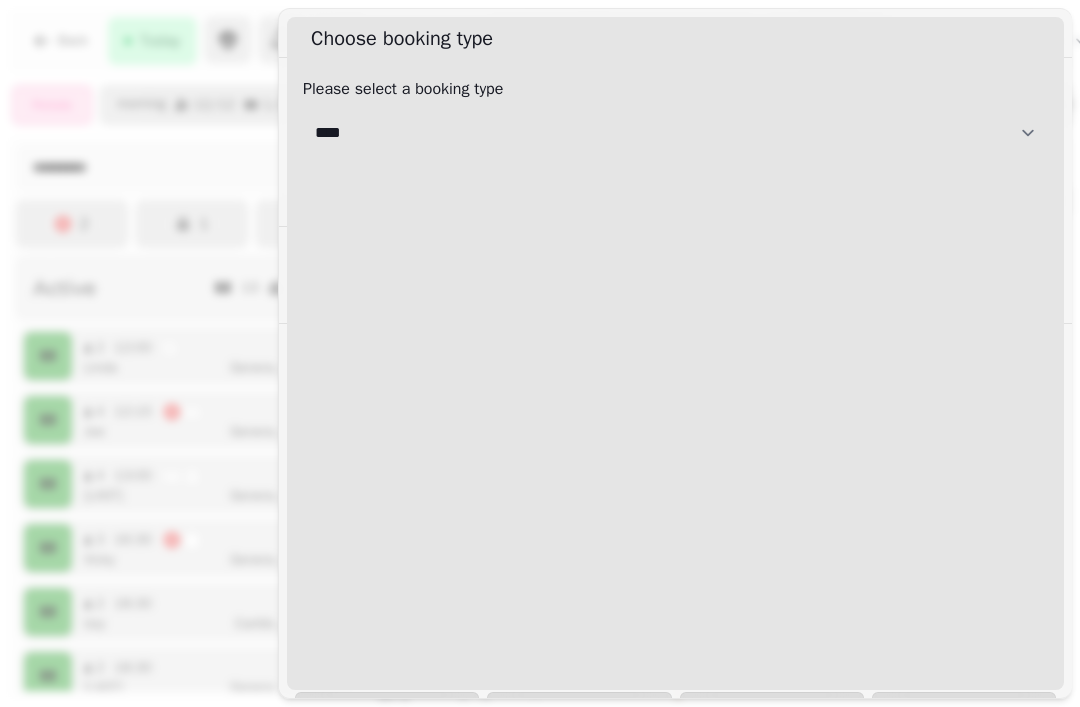 click on "**********" at bounding box center [675, 133] 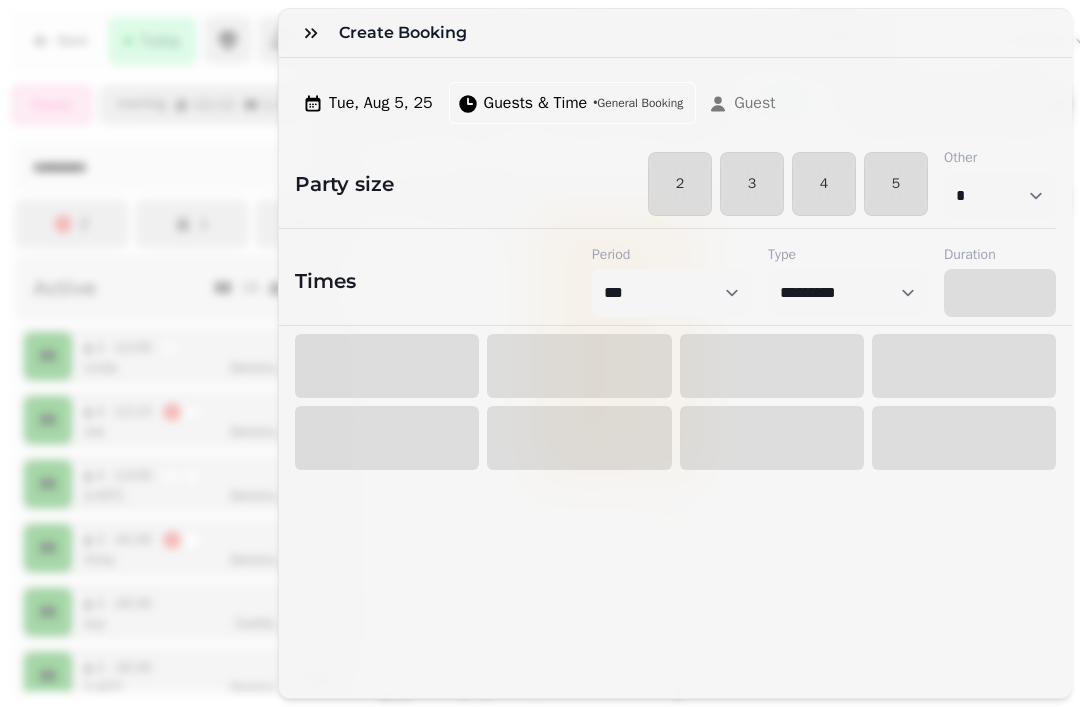 select on "****" 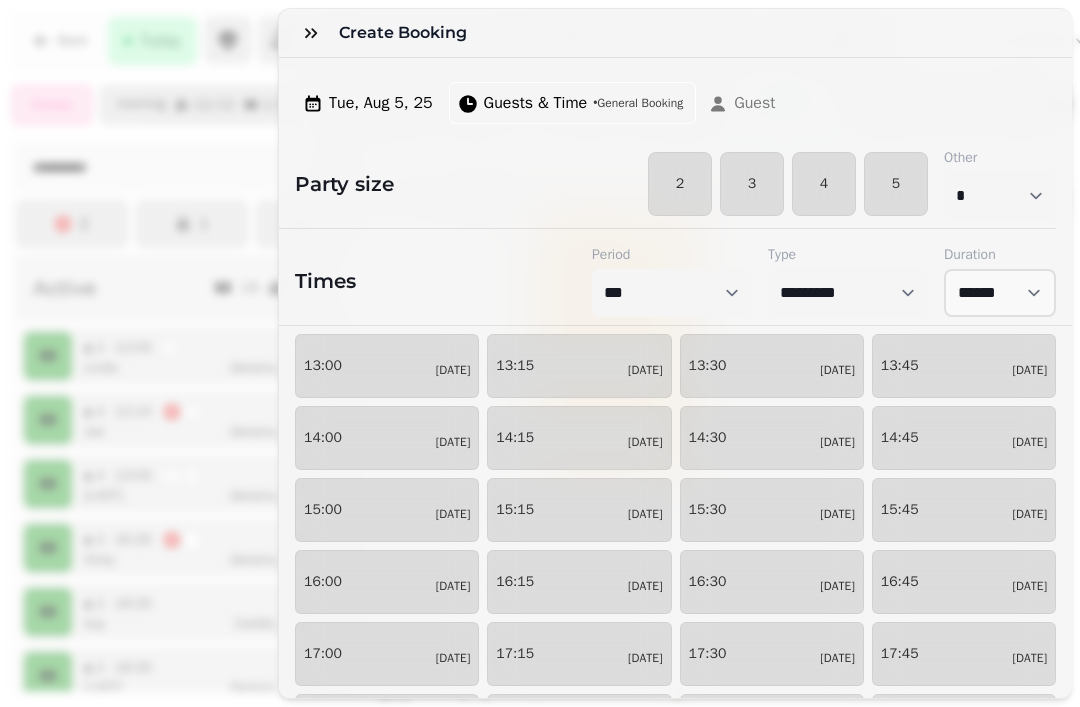 click on "4" at bounding box center [824, 184] 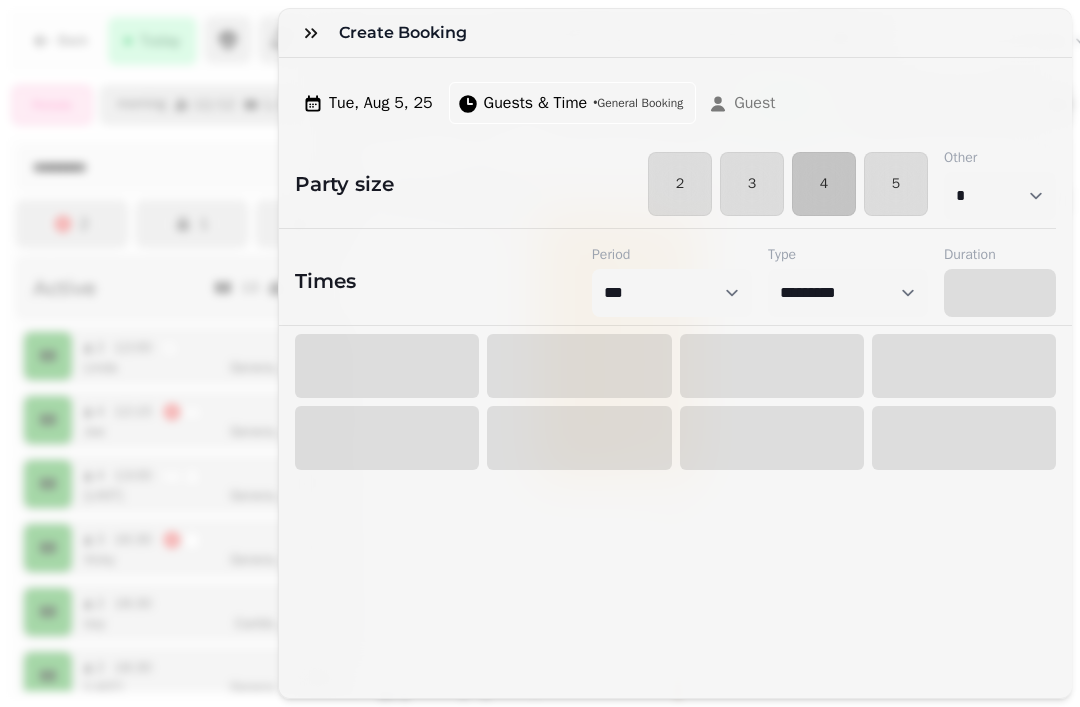 select on "****" 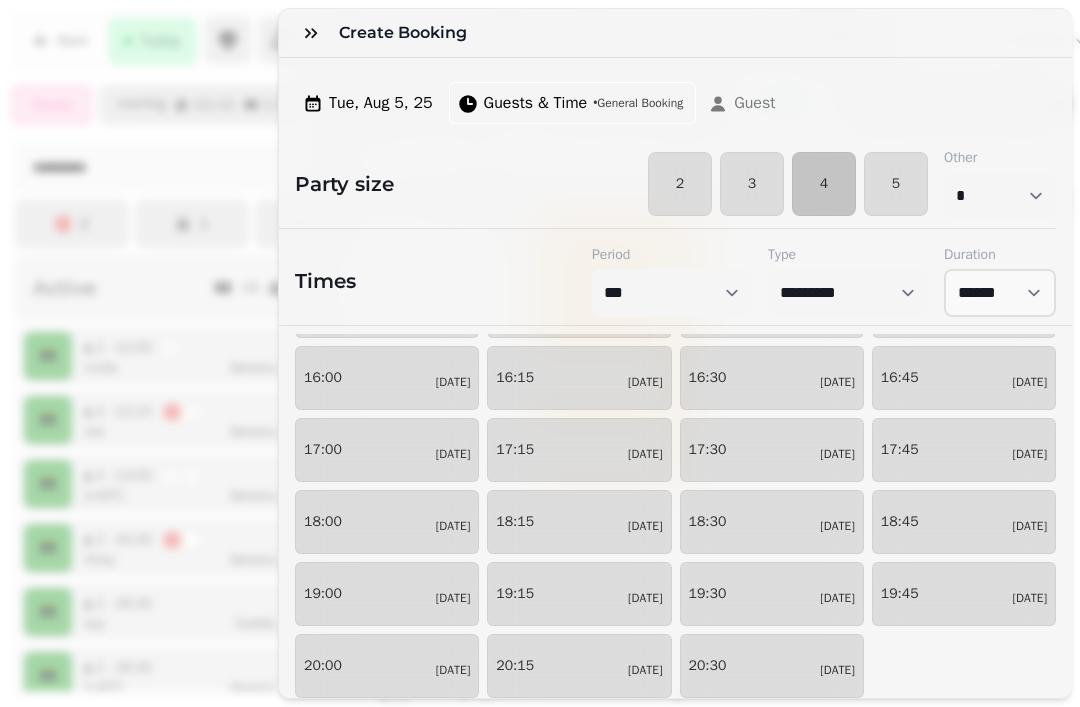 scroll, scrollTop: 209, scrollLeft: 0, axis: vertical 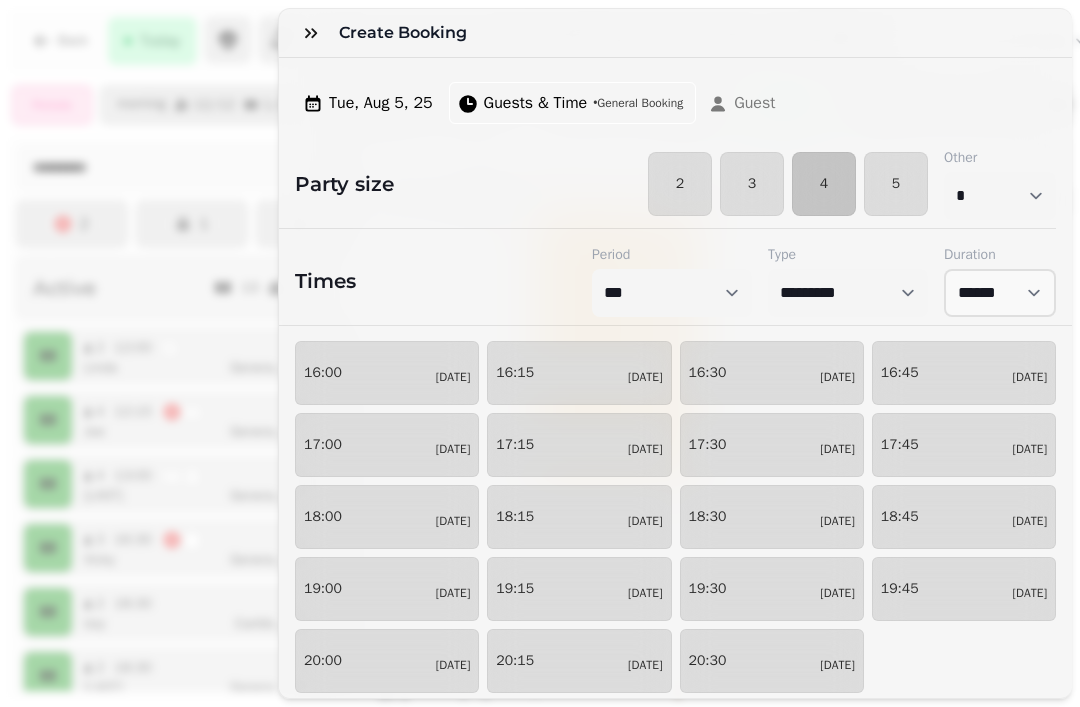 click on "19:30 7/12" at bounding box center (772, 589) 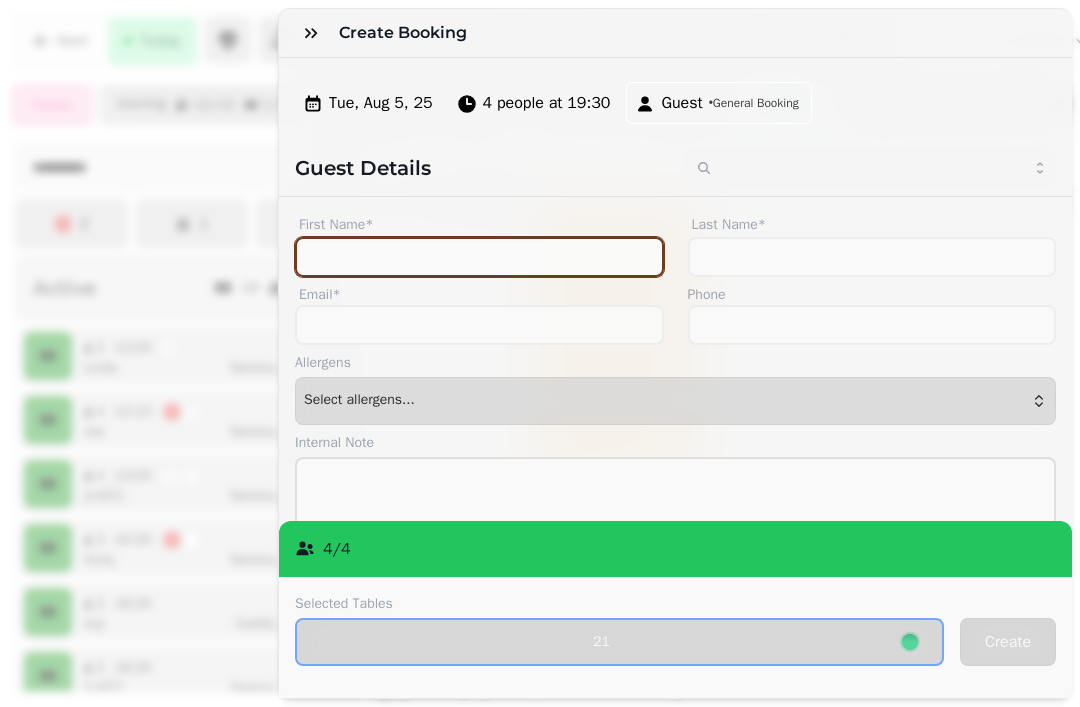 click on "First Name*" at bounding box center (479, 257) 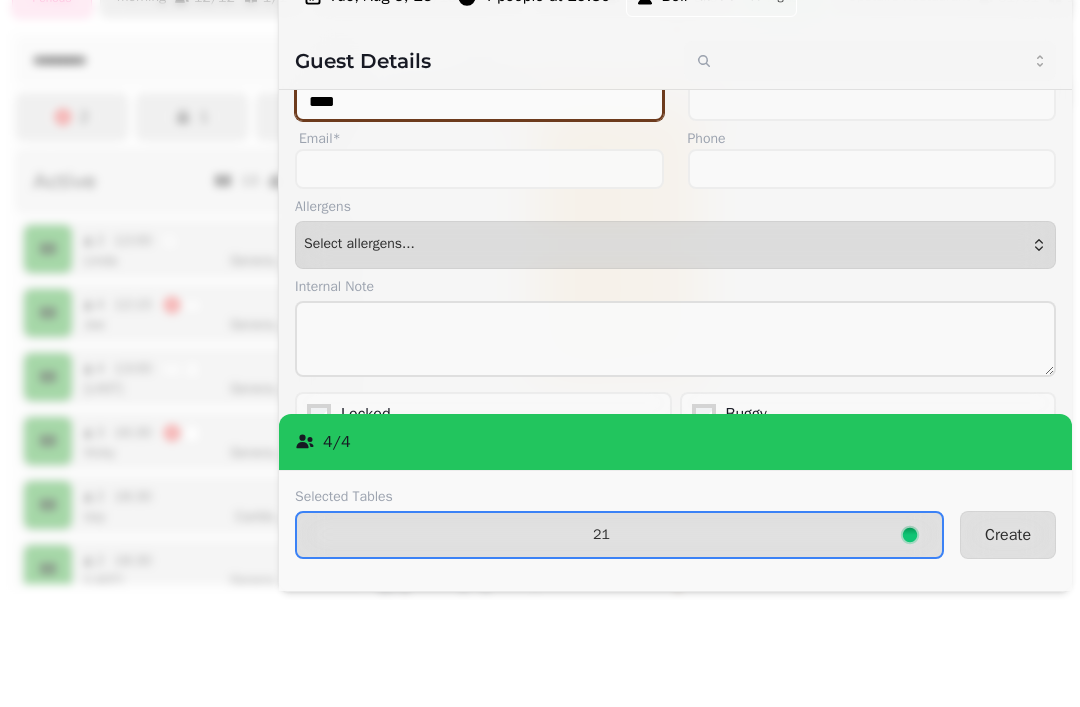 scroll, scrollTop: 71, scrollLeft: 0, axis: vertical 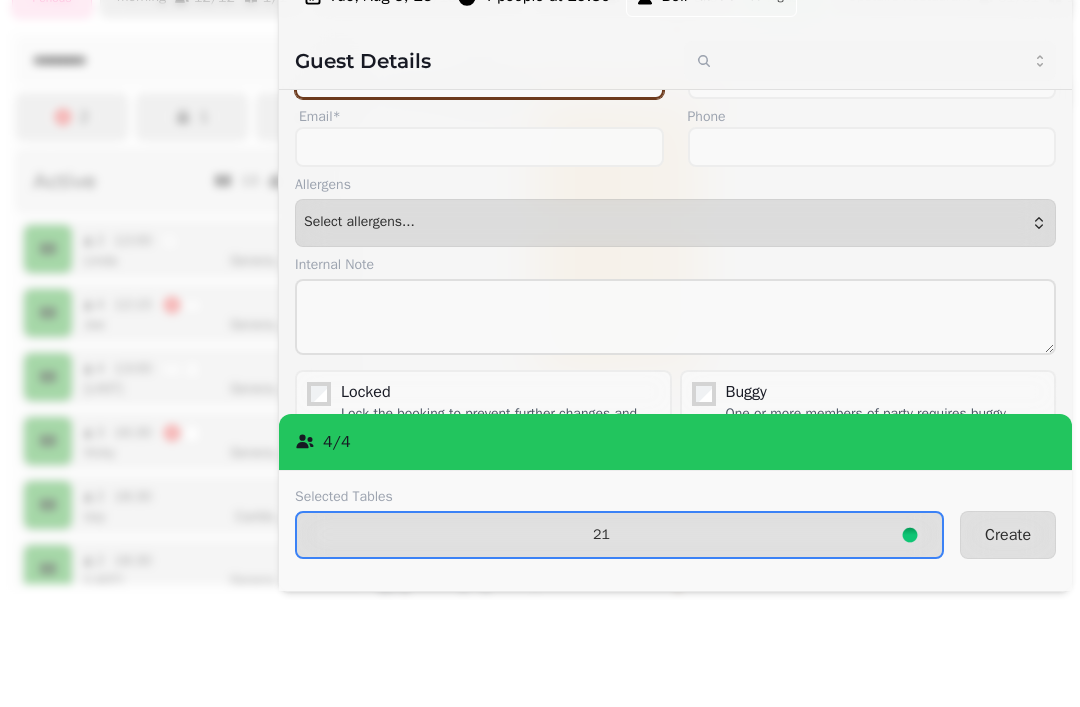 type on "****" 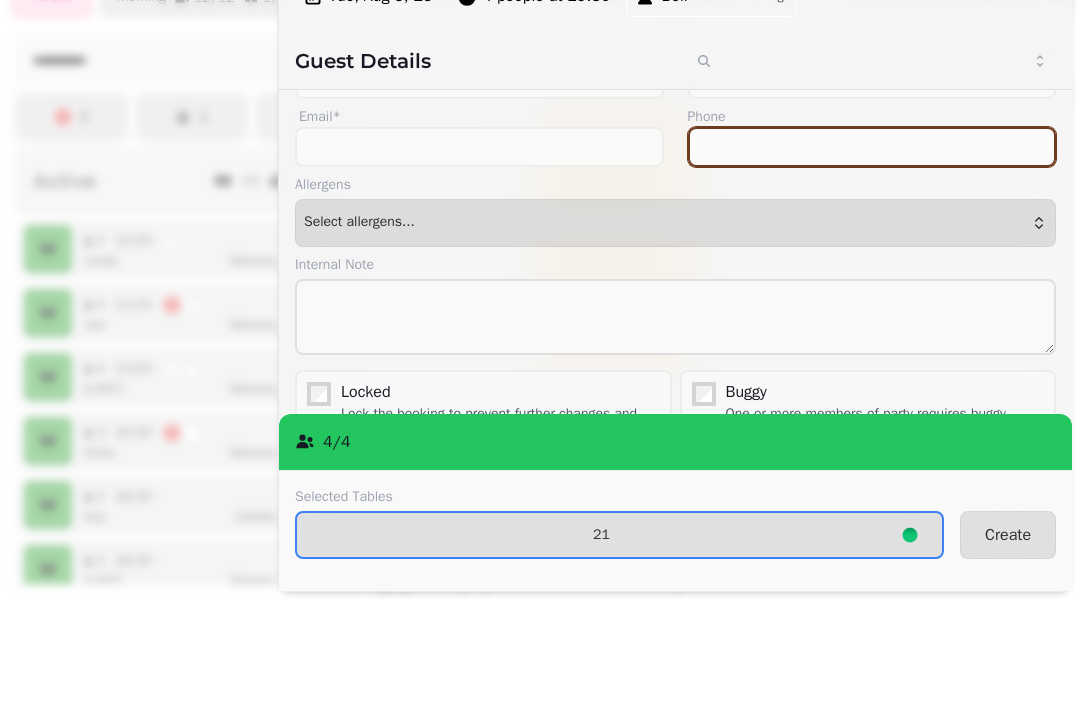 click on "Phone" at bounding box center [872, 254] 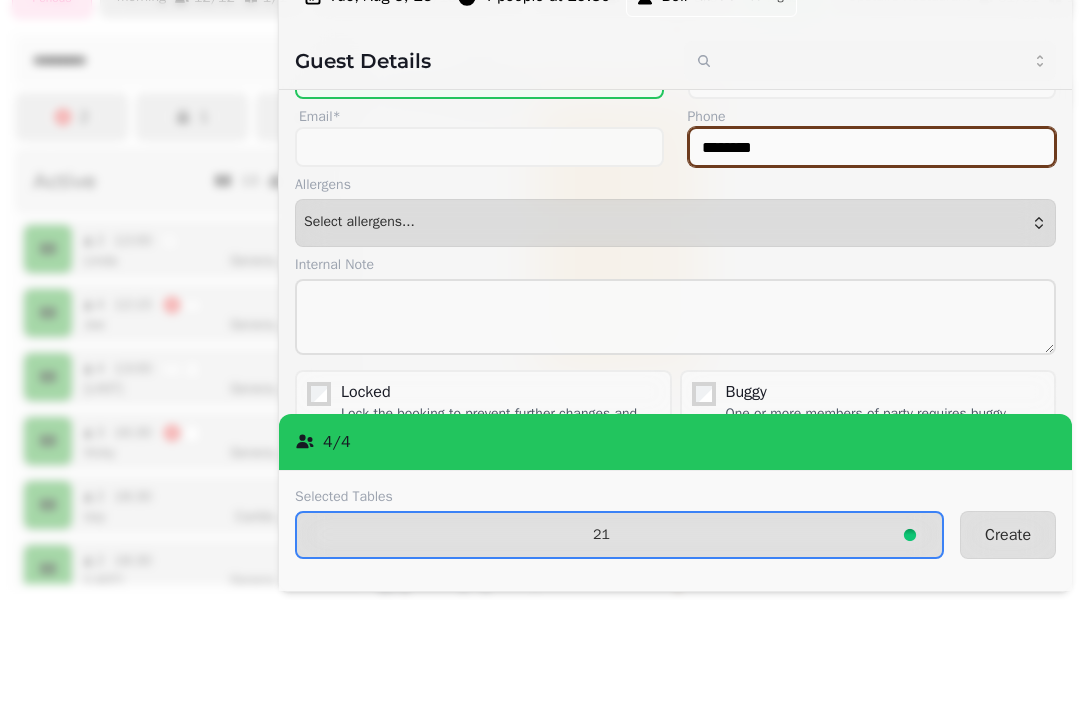 type on "*********" 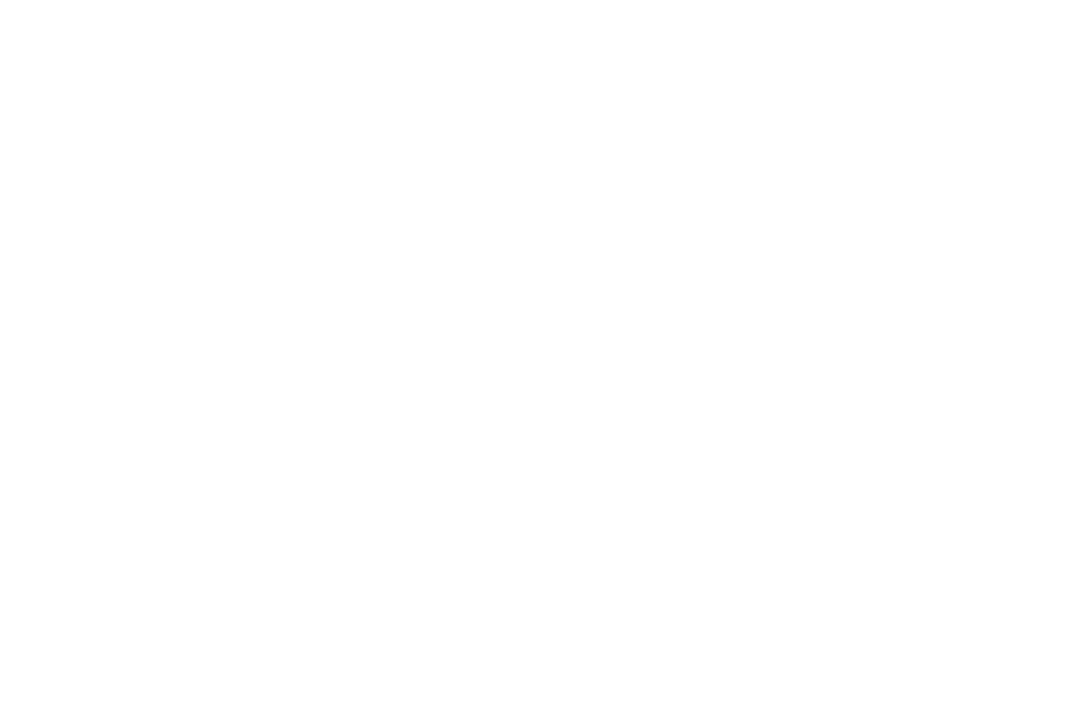 scroll, scrollTop: 0, scrollLeft: 0, axis: both 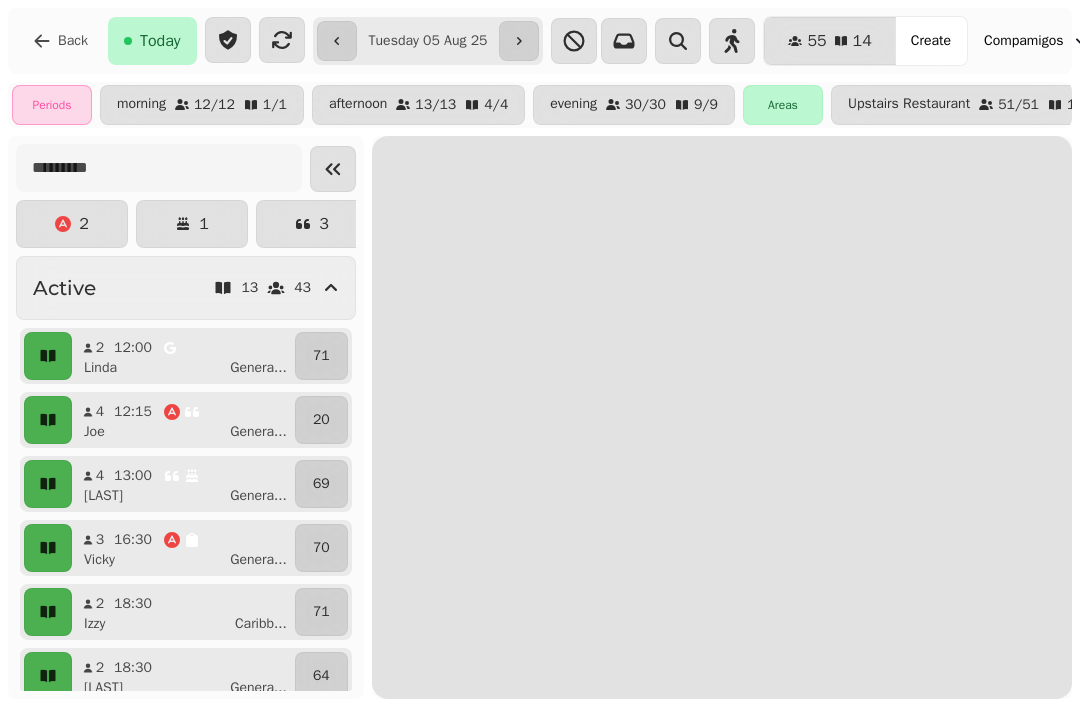 click on "Create" at bounding box center (931, 41) 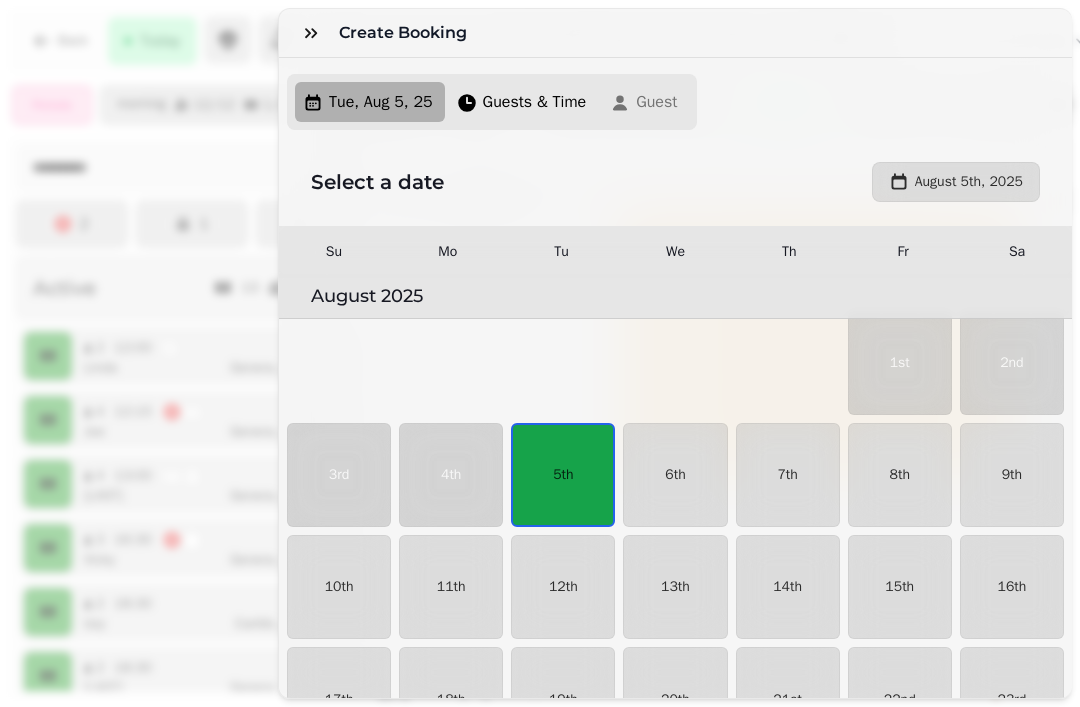 scroll, scrollTop: 34, scrollLeft: 0, axis: vertical 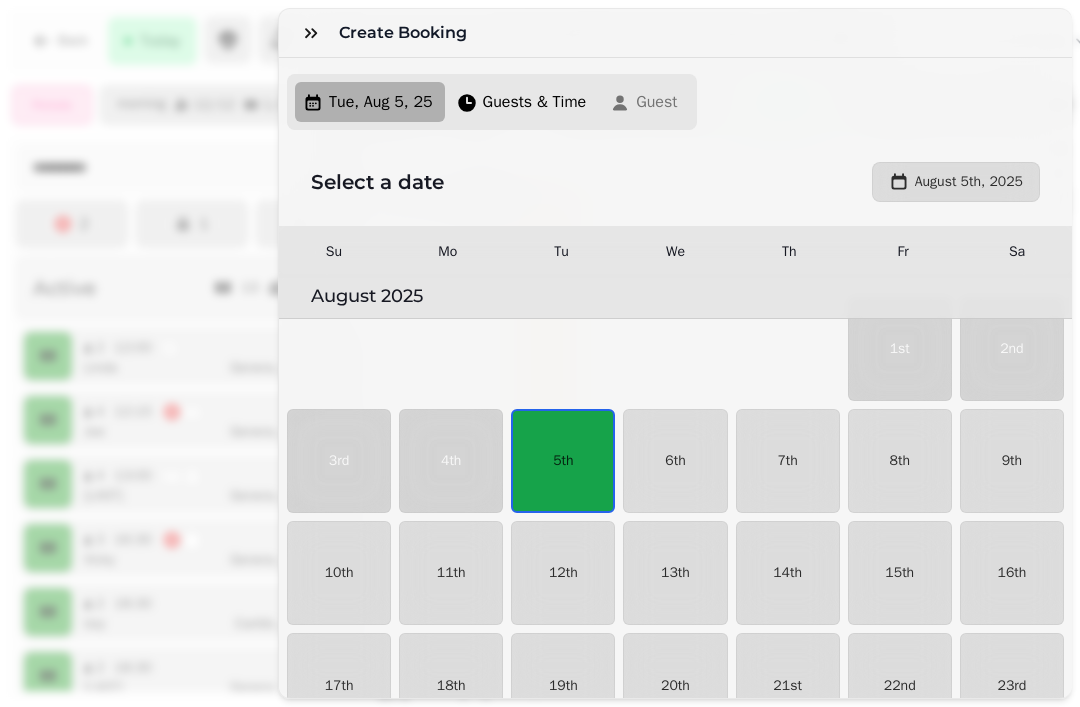 click on "5th" at bounding box center (563, 461) 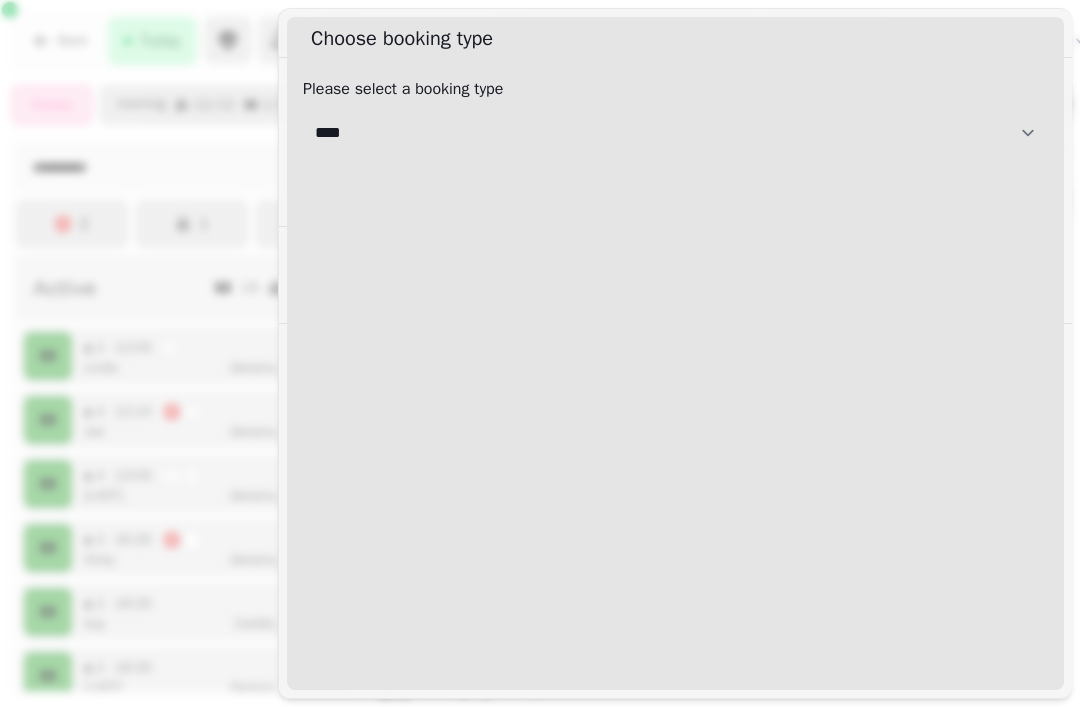 click on "**********" at bounding box center [675, 133] 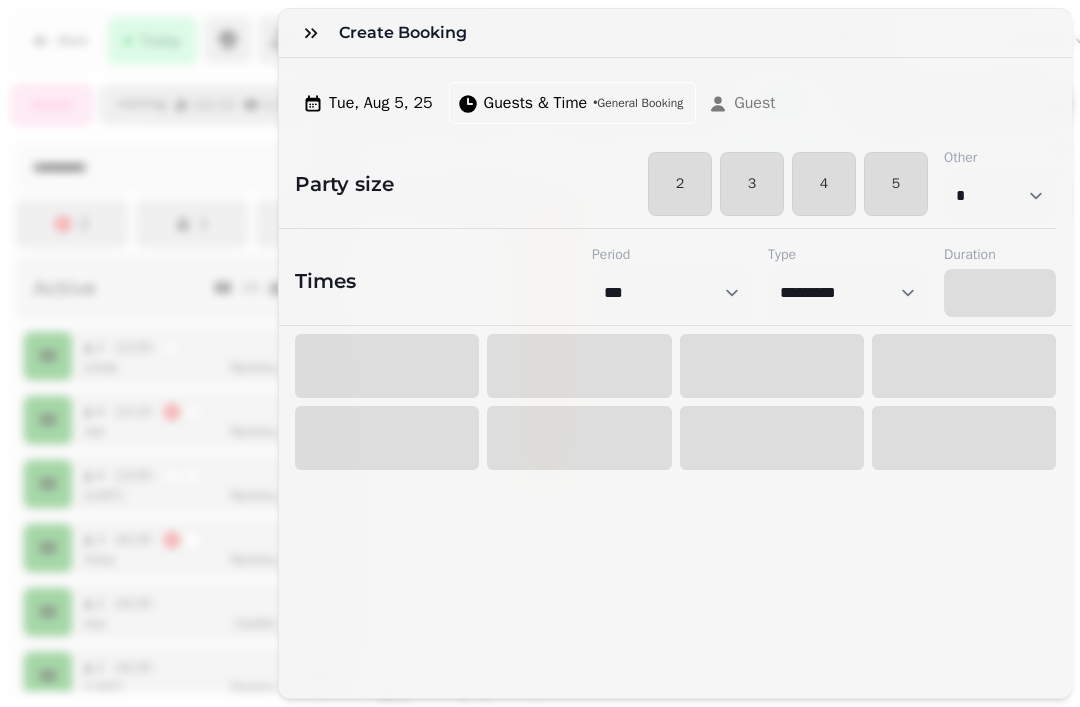 click on "4" at bounding box center [824, 184] 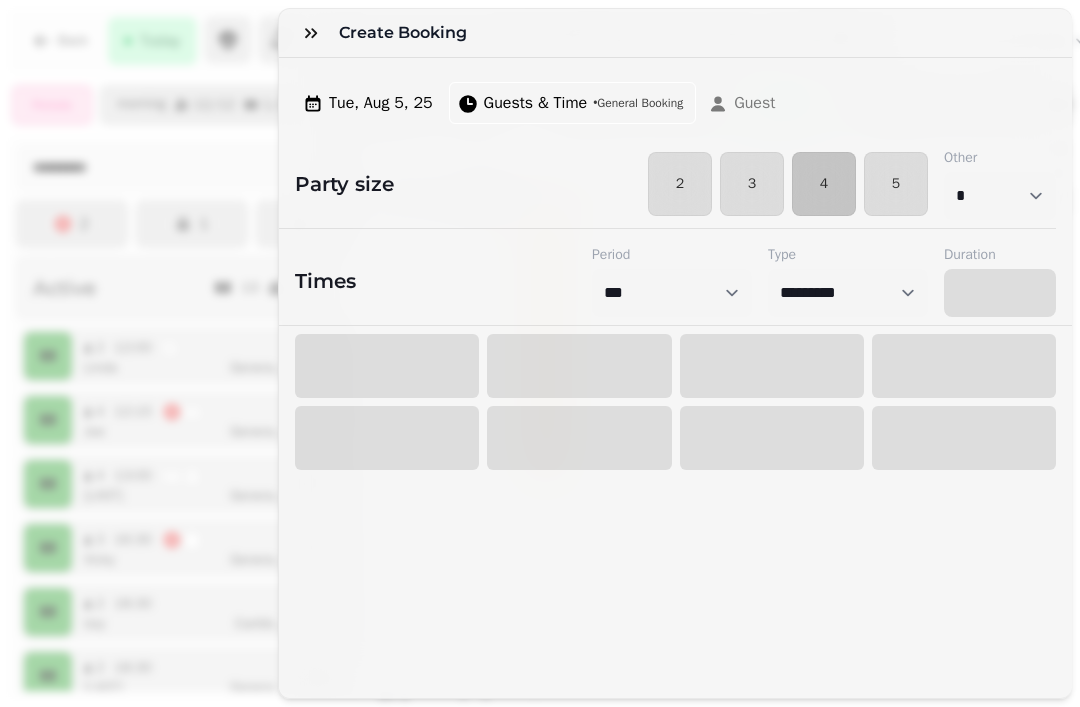 click on "4" at bounding box center (824, 184) 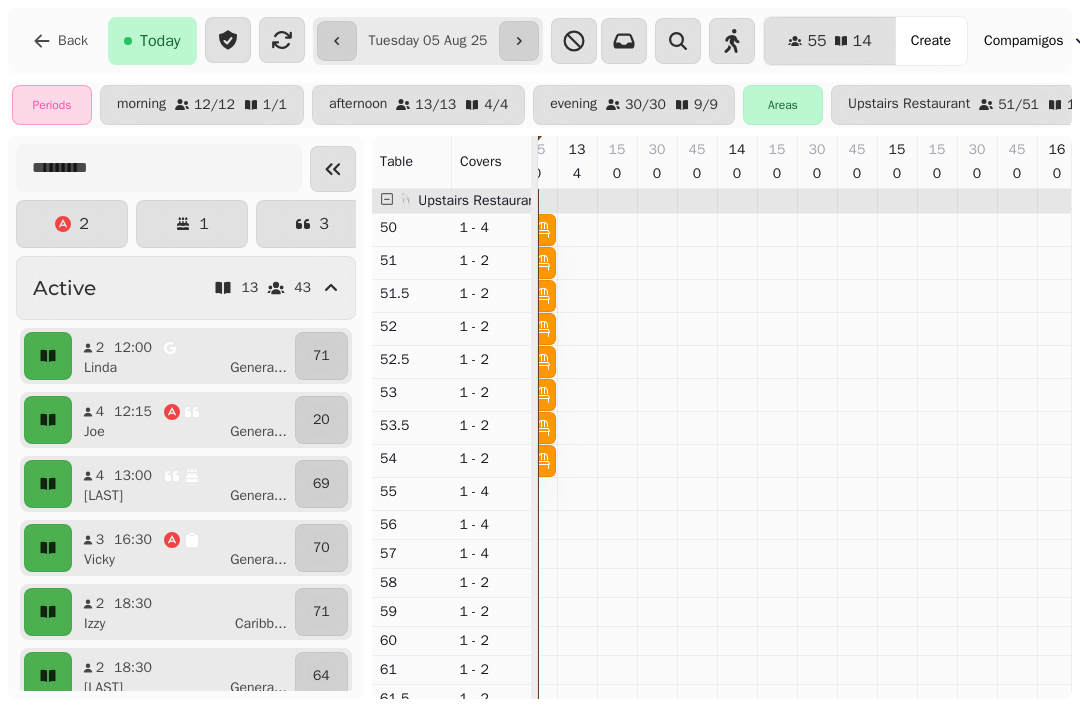 click on "Create" at bounding box center [931, 41] 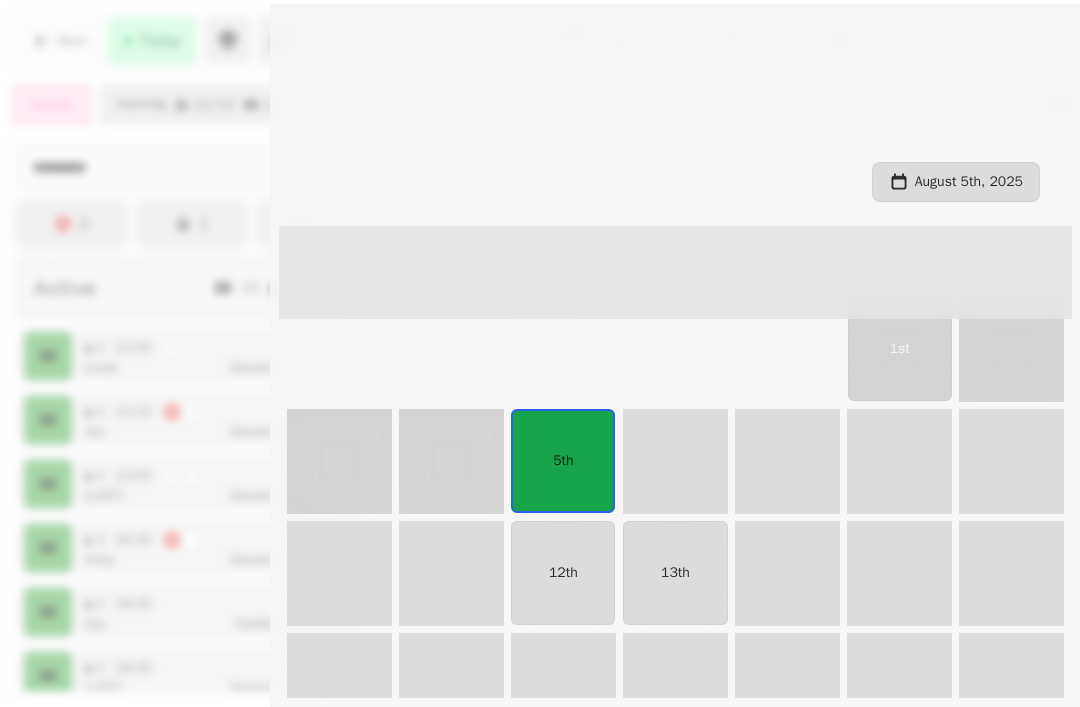 scroll, scrollTop: 34, scrollLeft: 0, axis: vertical 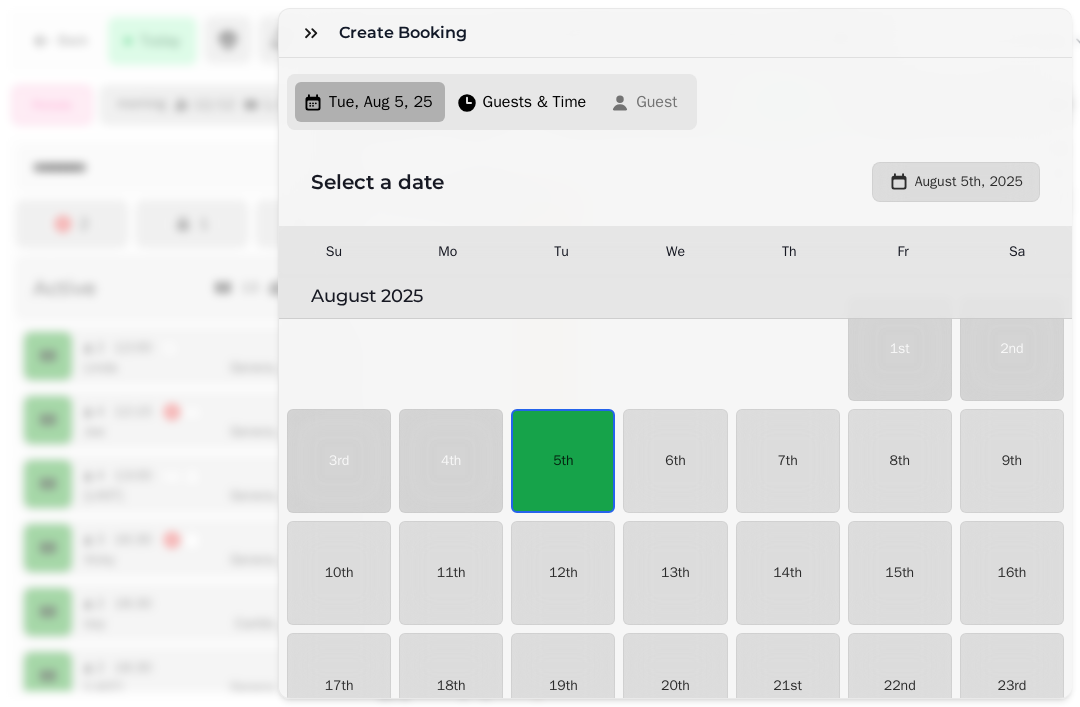 click on "5th" at bounding box center [563, 461] 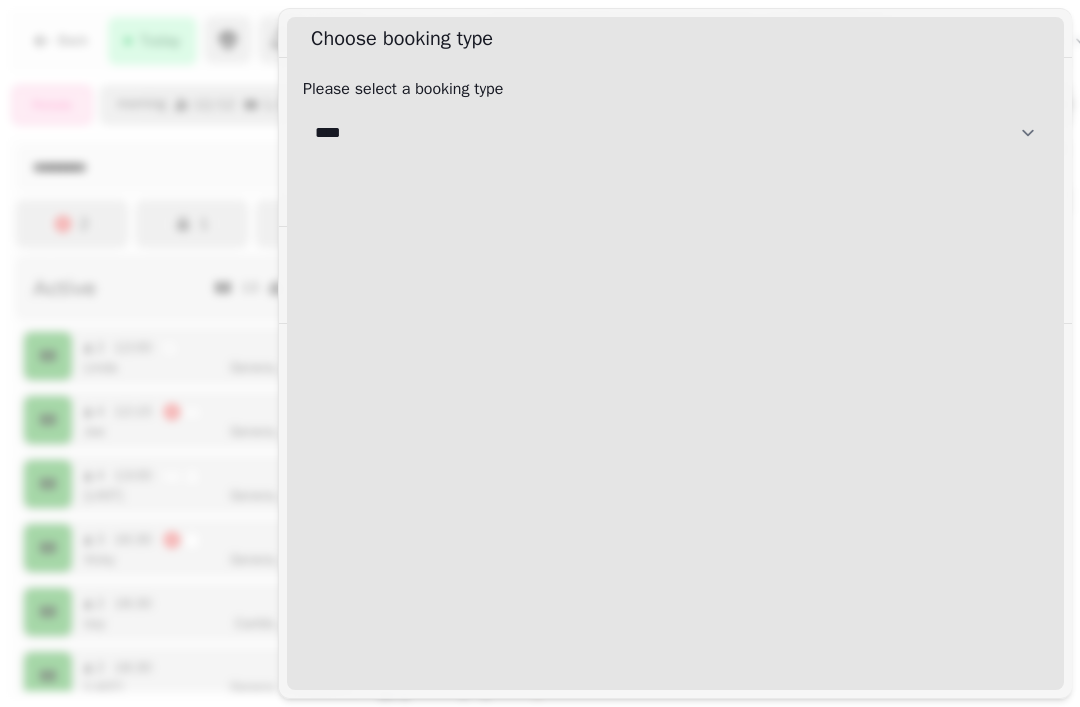 click on "**********" at bounding box center [675, 133] 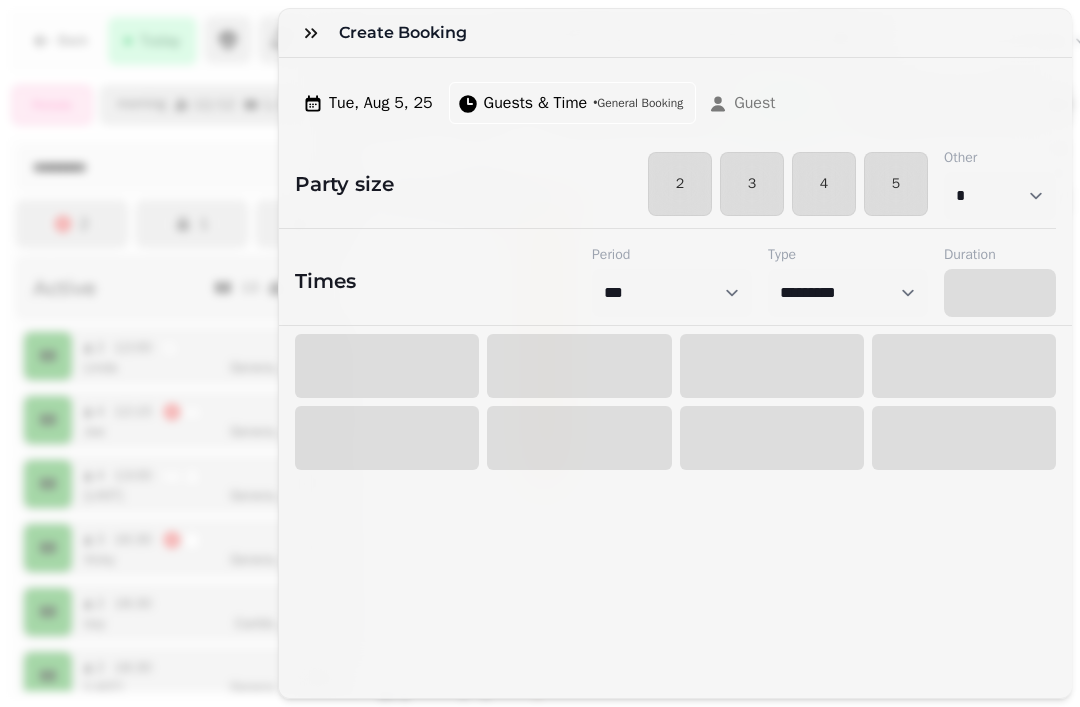 click on "4" at bounding box center [824, 184] 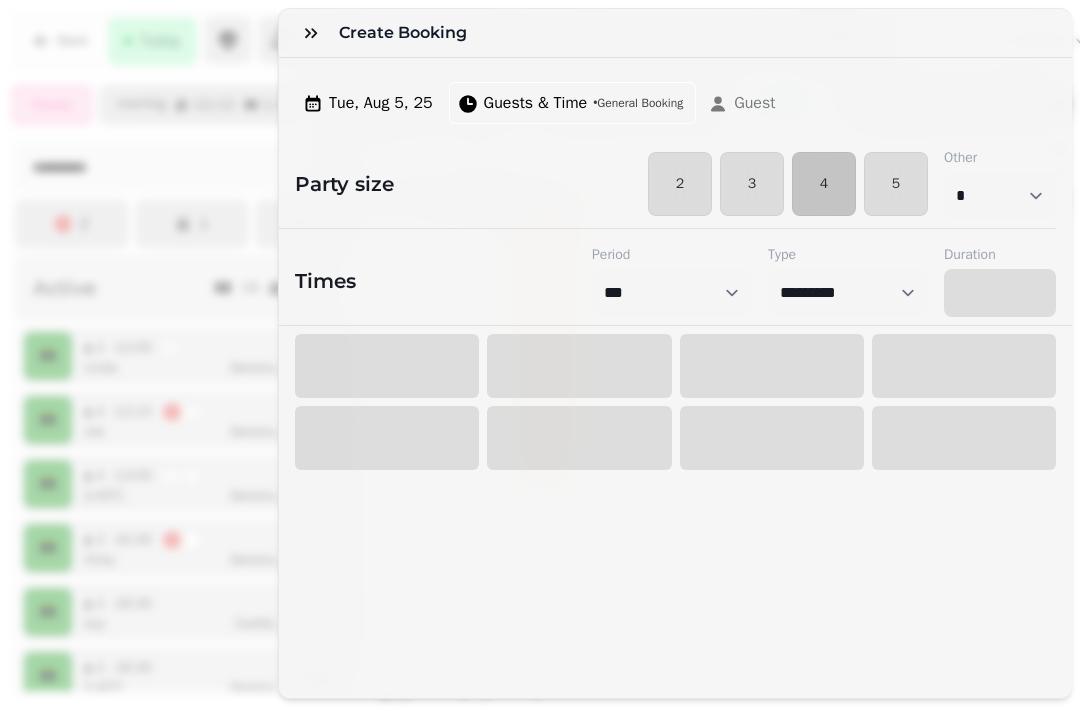 select on "****" 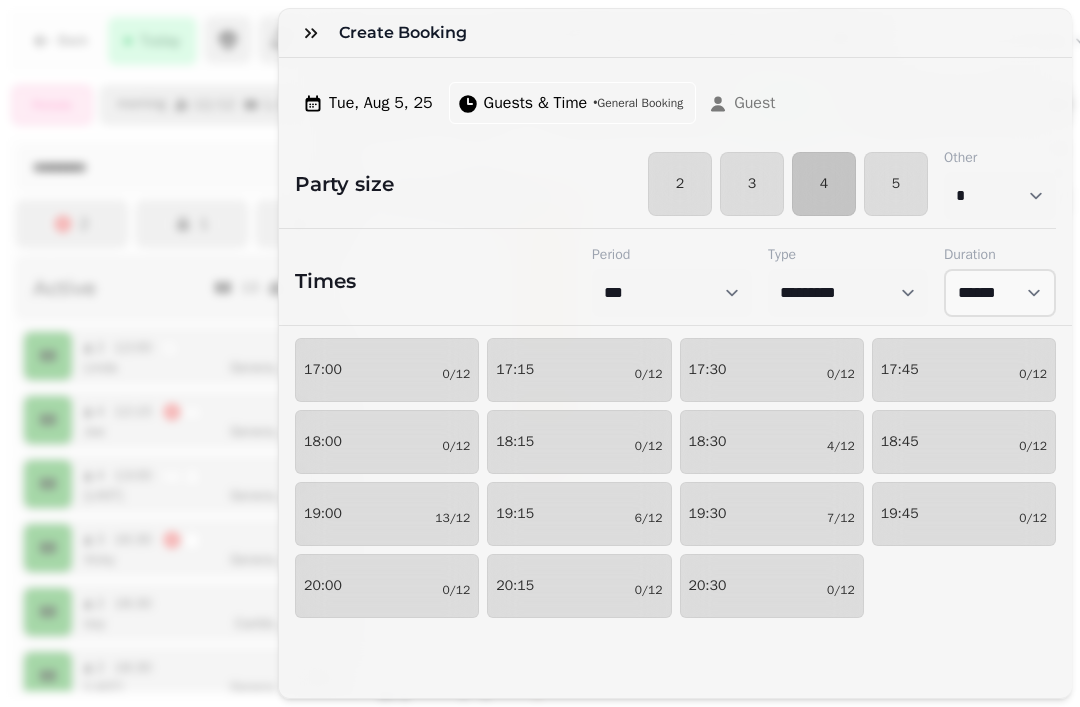 click on "4" at bounding box center [824, 184] 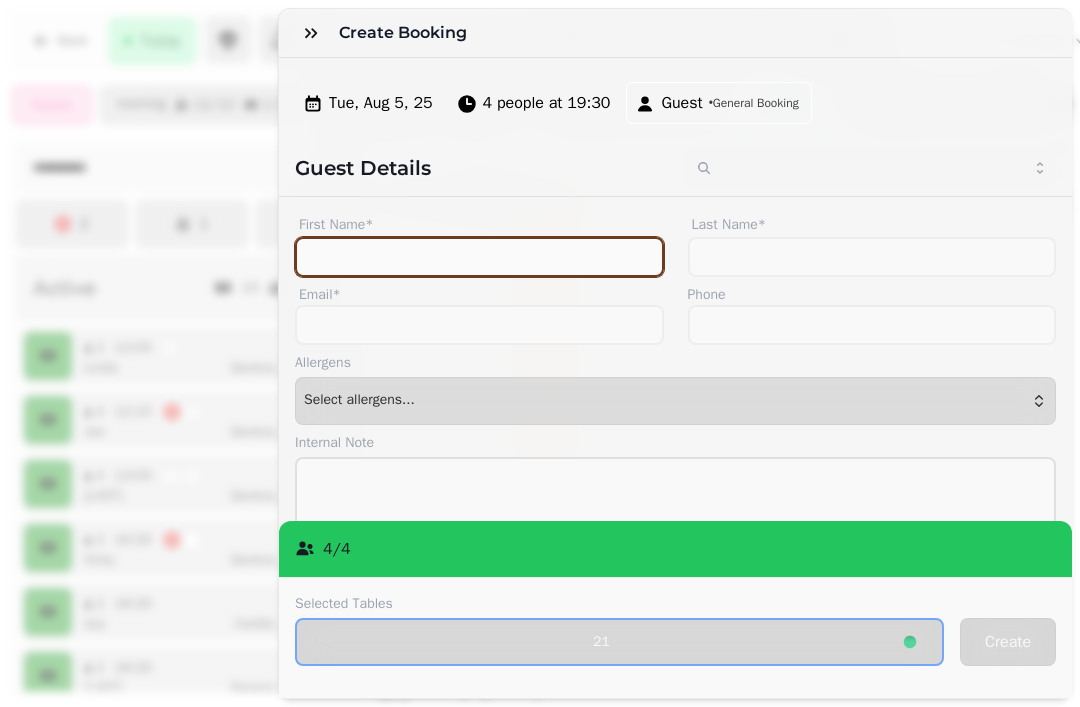 click on "First Name*" at bounding box center (479, 257) 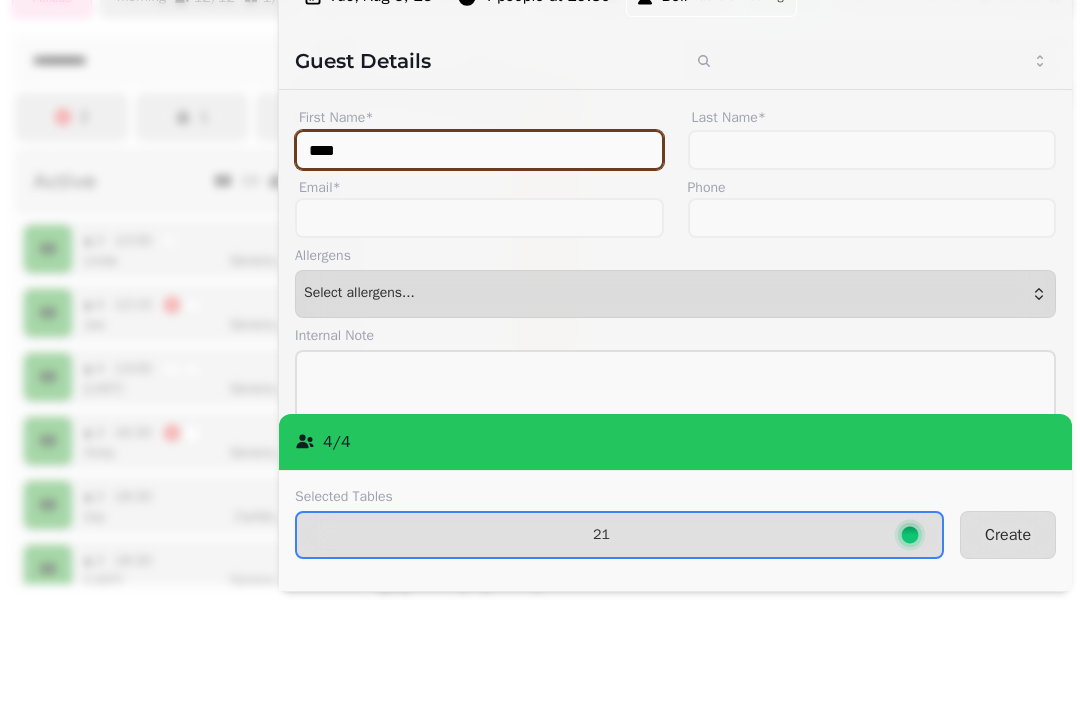 type on "****" 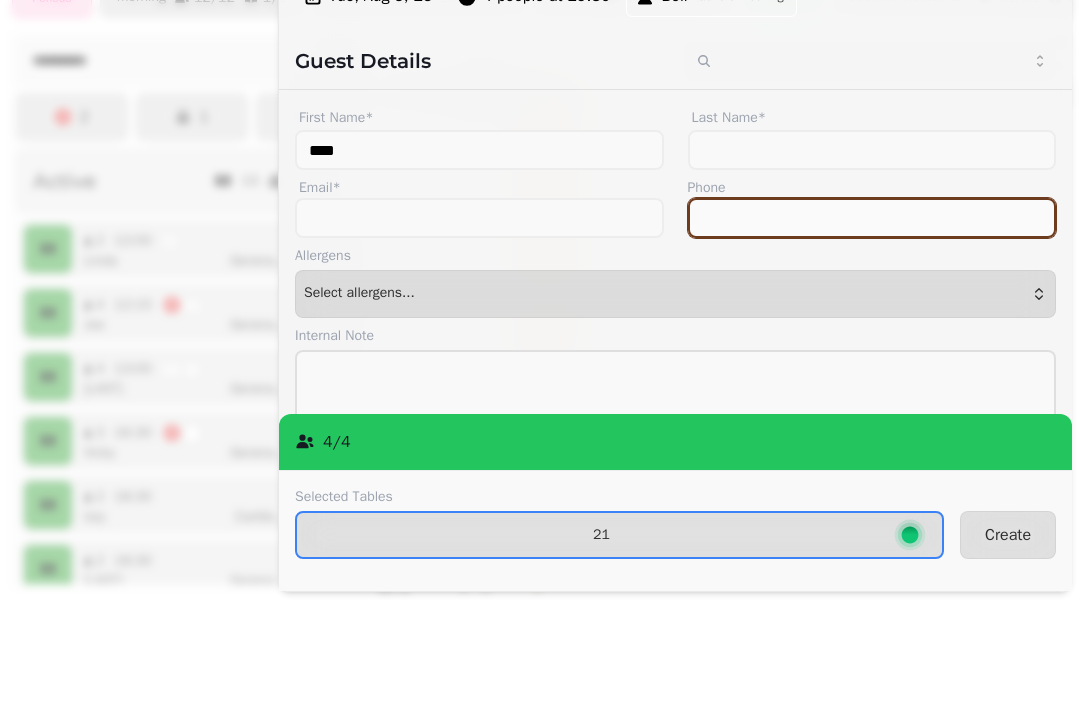 click on "Phone" at bounding box center [872, 325] 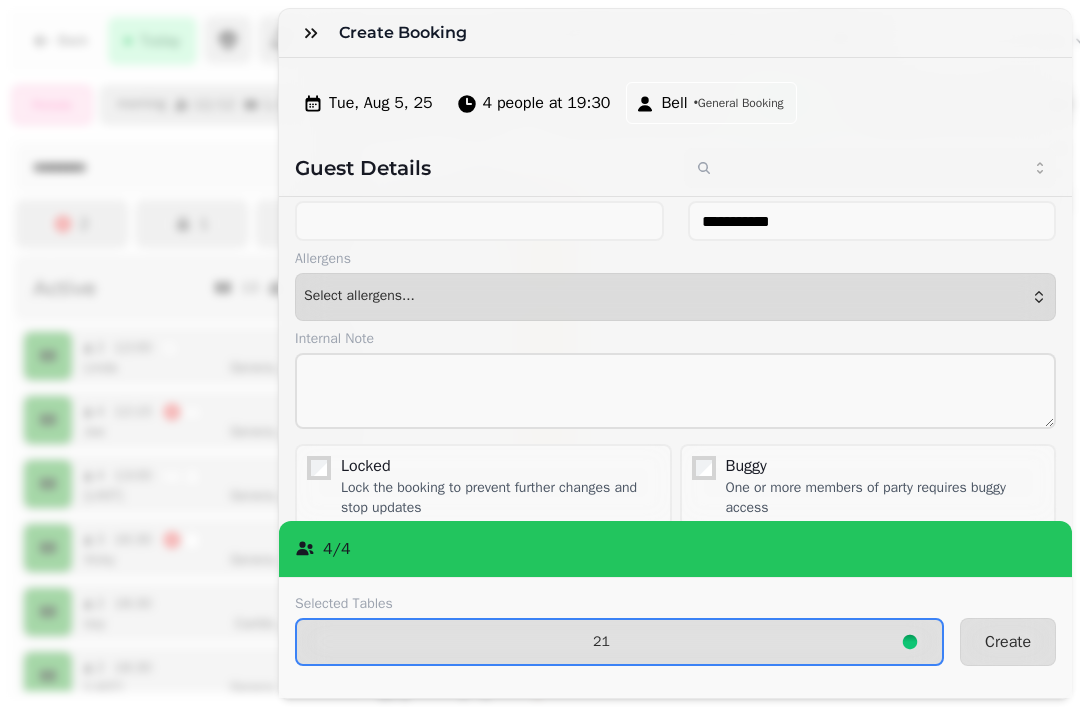 scroll, scrollTop: 103, scrollLeft: 0, axis: vertical 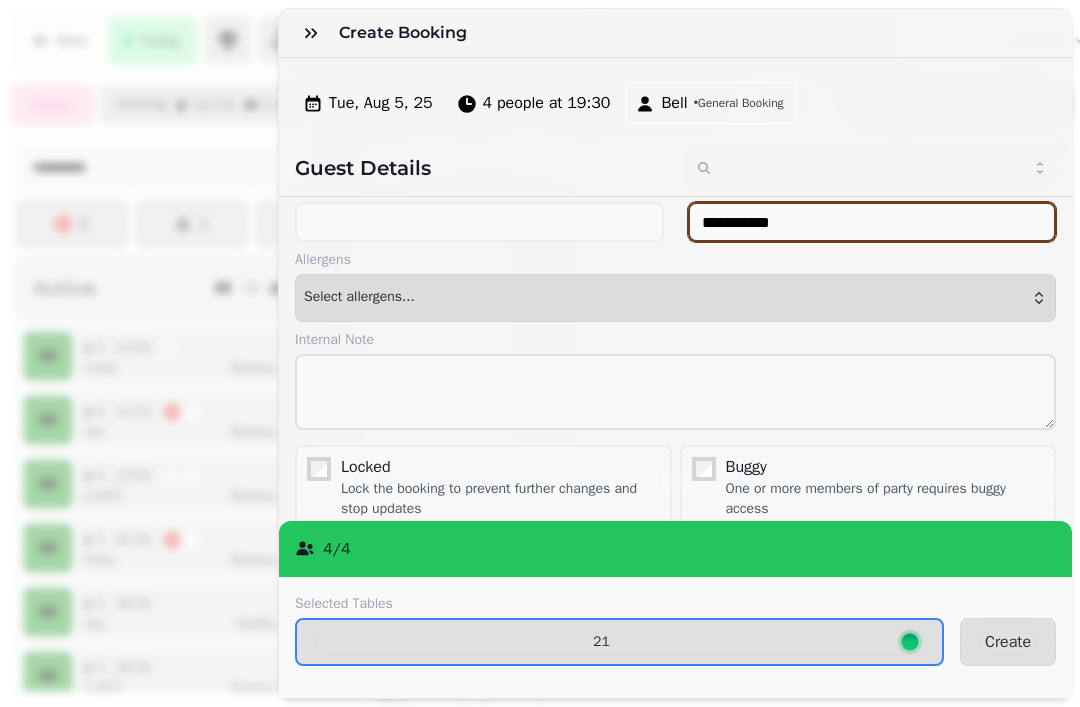 type on "**********" 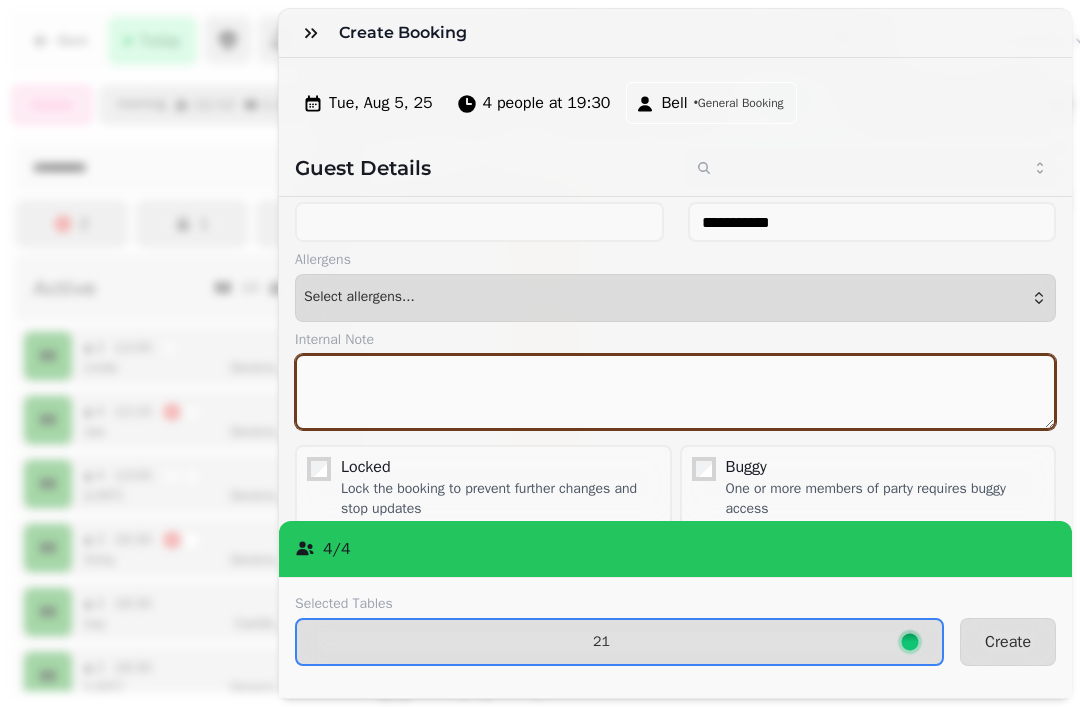 click at bounding box center (675, 392) 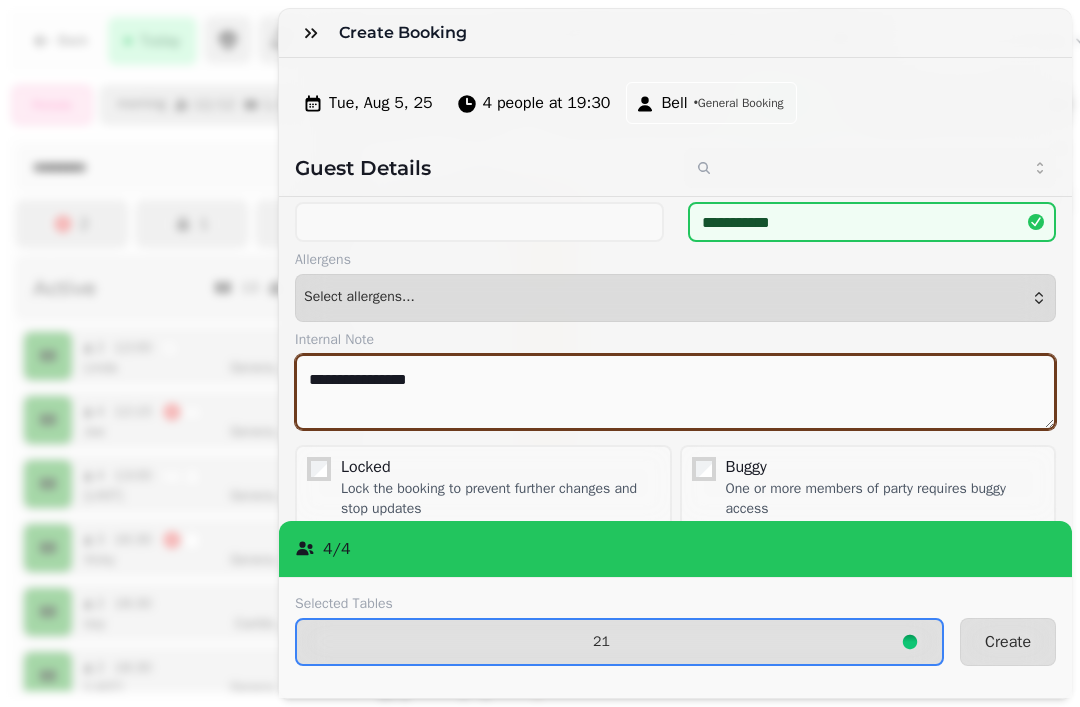 type on "**********" 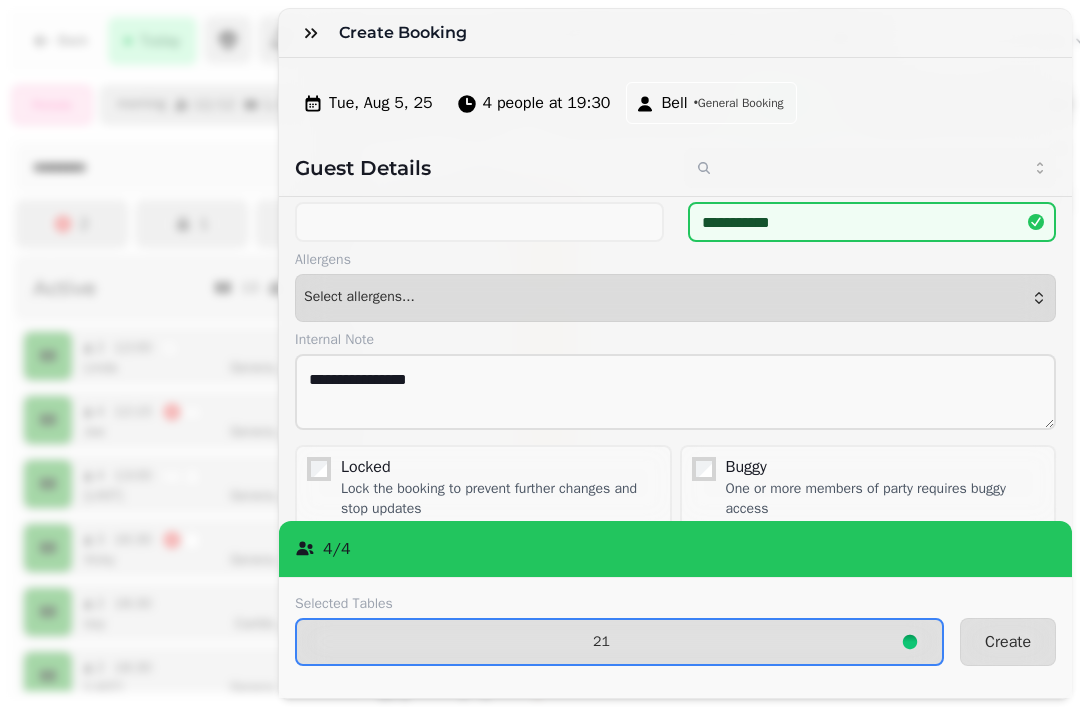 click on "Create" at bounding box center [1008, 642] 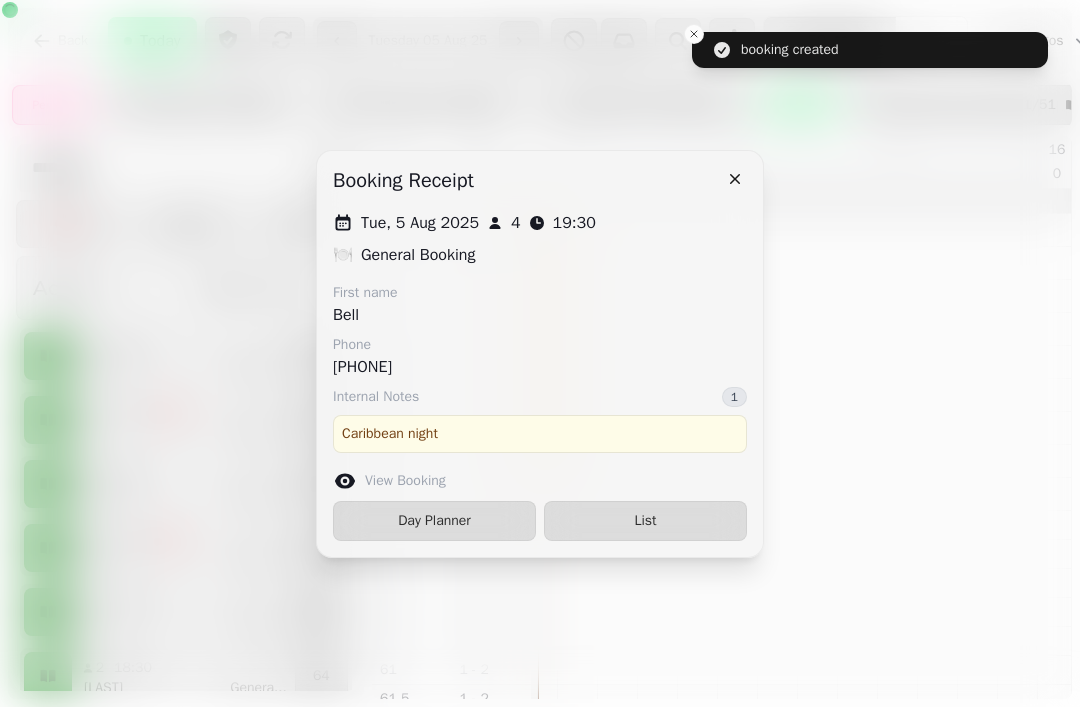 click 